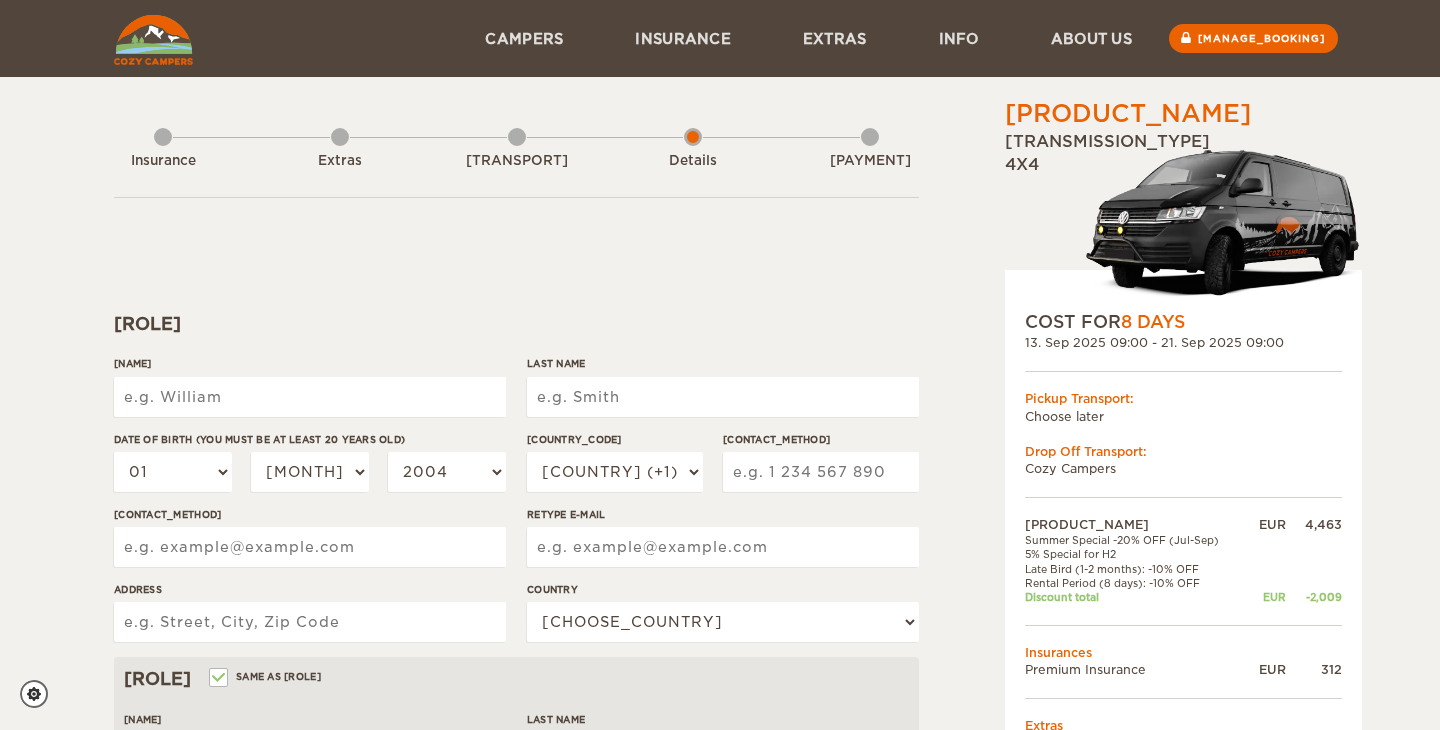 scroll, scrollTop: 0, scrollLeft: 0, axis: both 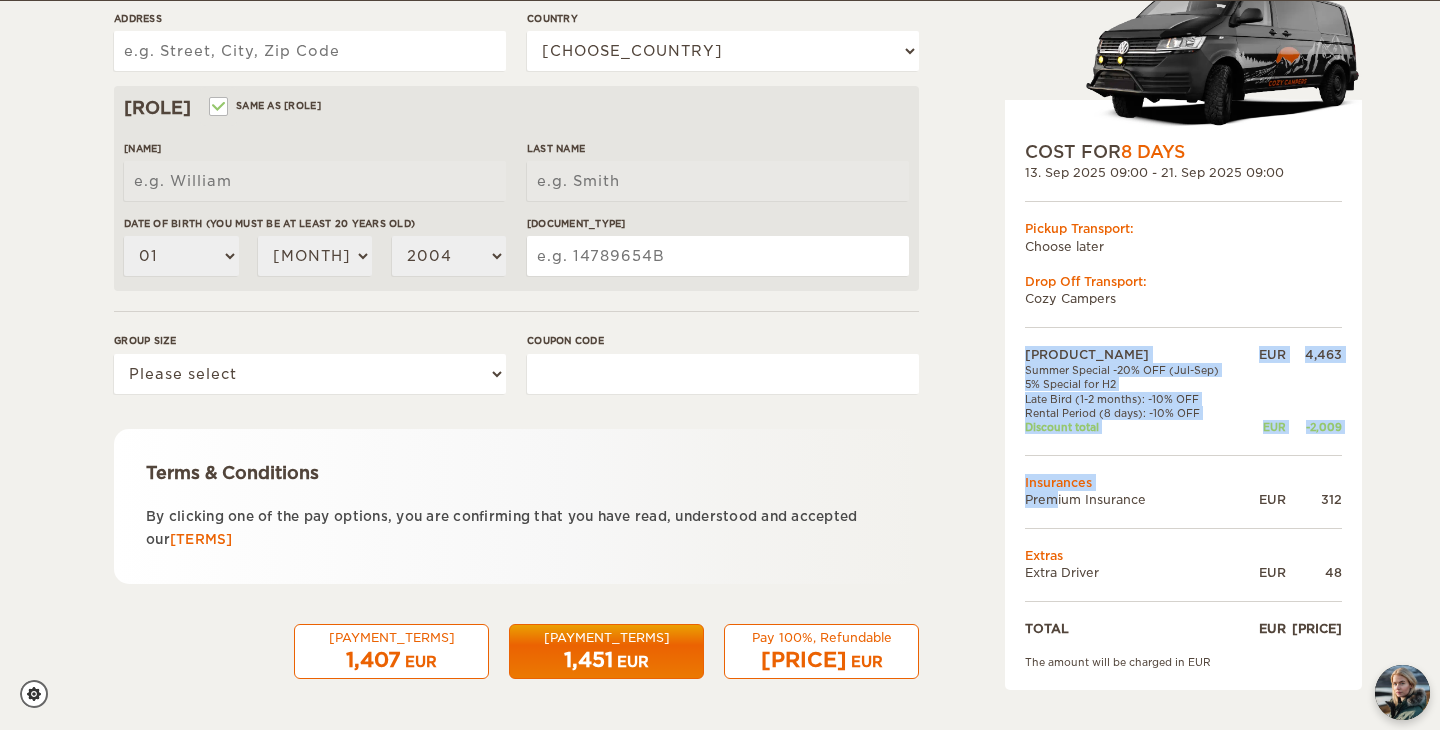 drag, startPoint x: 1026, startPoint y: 501, endPoint x: 1351, endPoint y: 575, distance: 333.31818 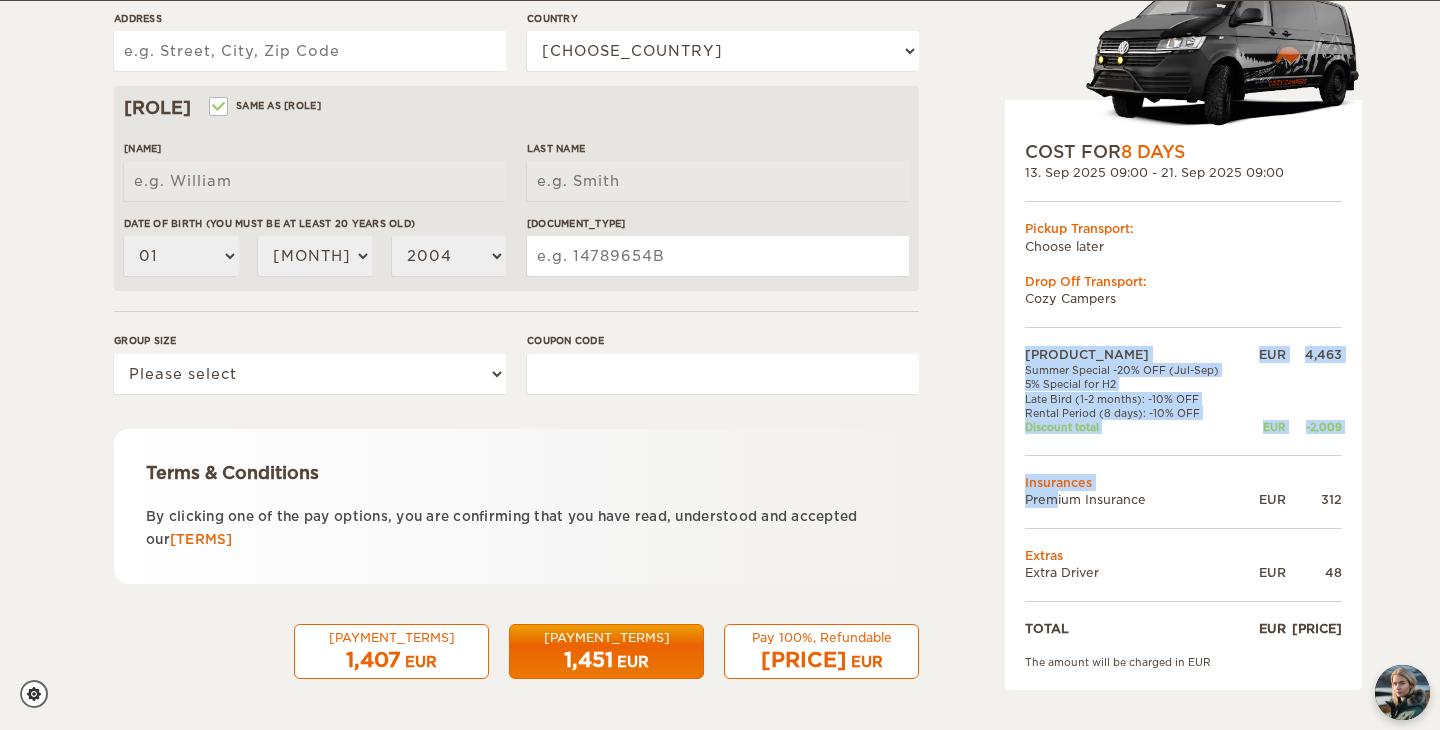 click on "COST FOR  8 Days
13. Sep 2025 09:00 - 21. Sep 2025 09:00
Pickup Transport:
Choose later
Drop Off Transport:
Cozy Campers
The Highlander II
EUR
4,463
Summer Special -20% OFF (Jul-Sep)
5% Special for H2
Late Bird (1-2 months): -10% OFF
Rental Period (8 days): -10% OFF
Discount total
EUR
-2,009
Insurances
Premium Insurance
EUR
312" at bounding box center (1183, 395) 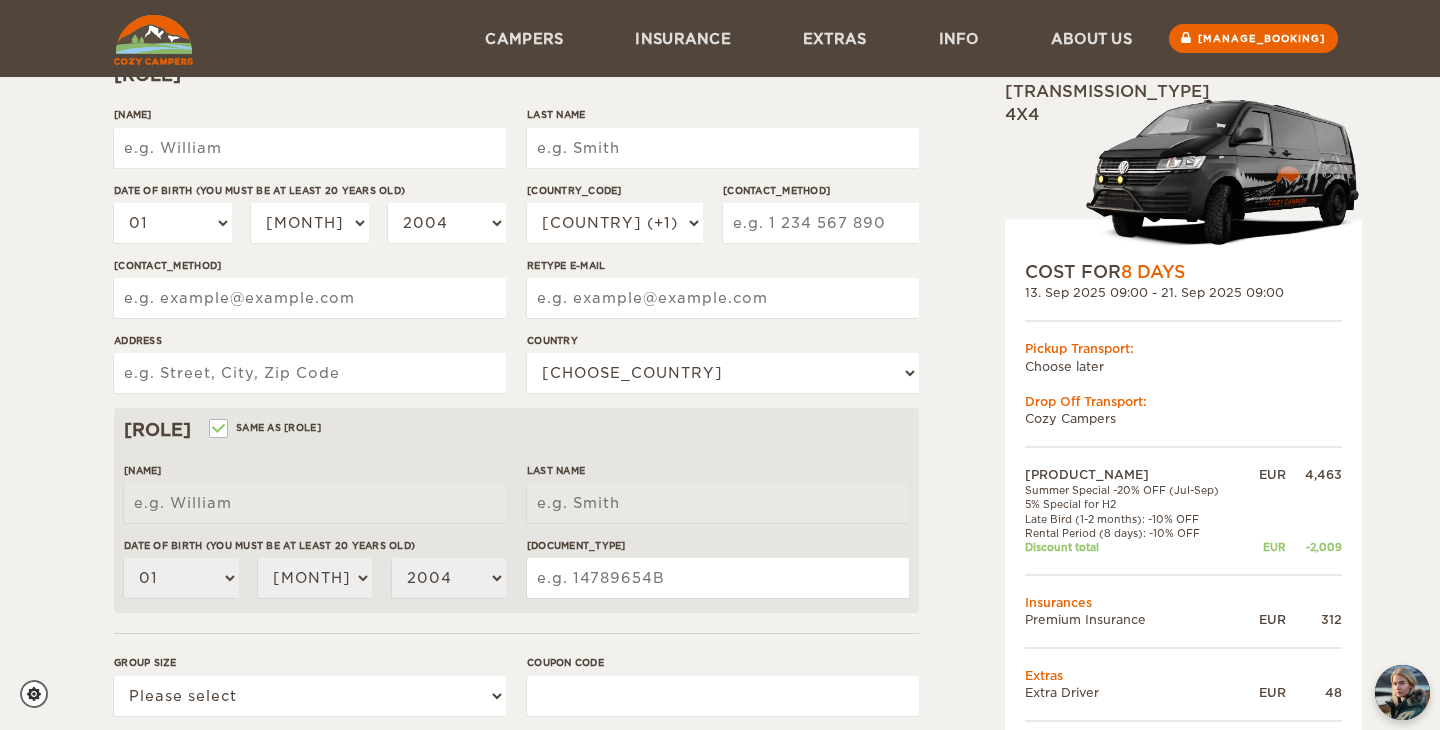 scroll, scrollTop: 169, scrollLeft: 0, axis: vertical 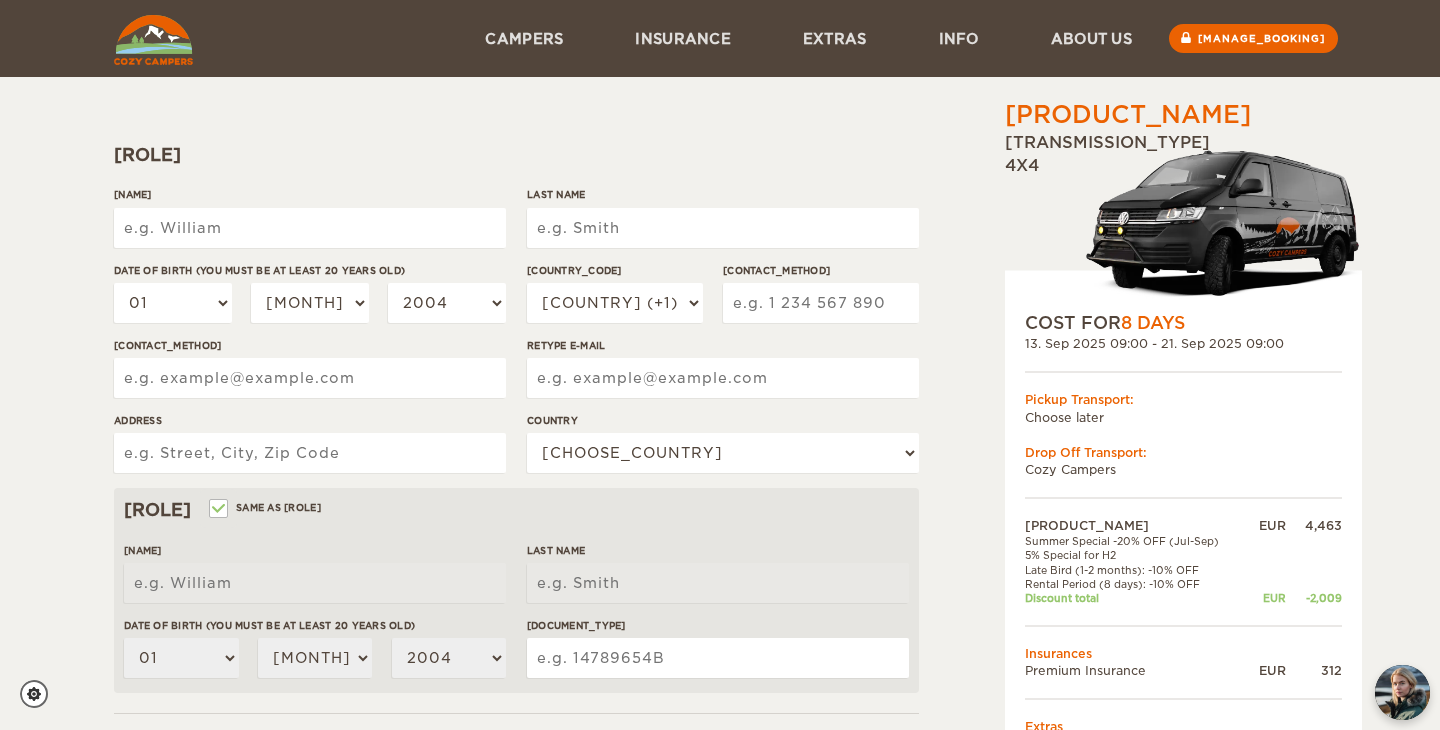 click on "[NAME]" at bounding box center (310, 228) 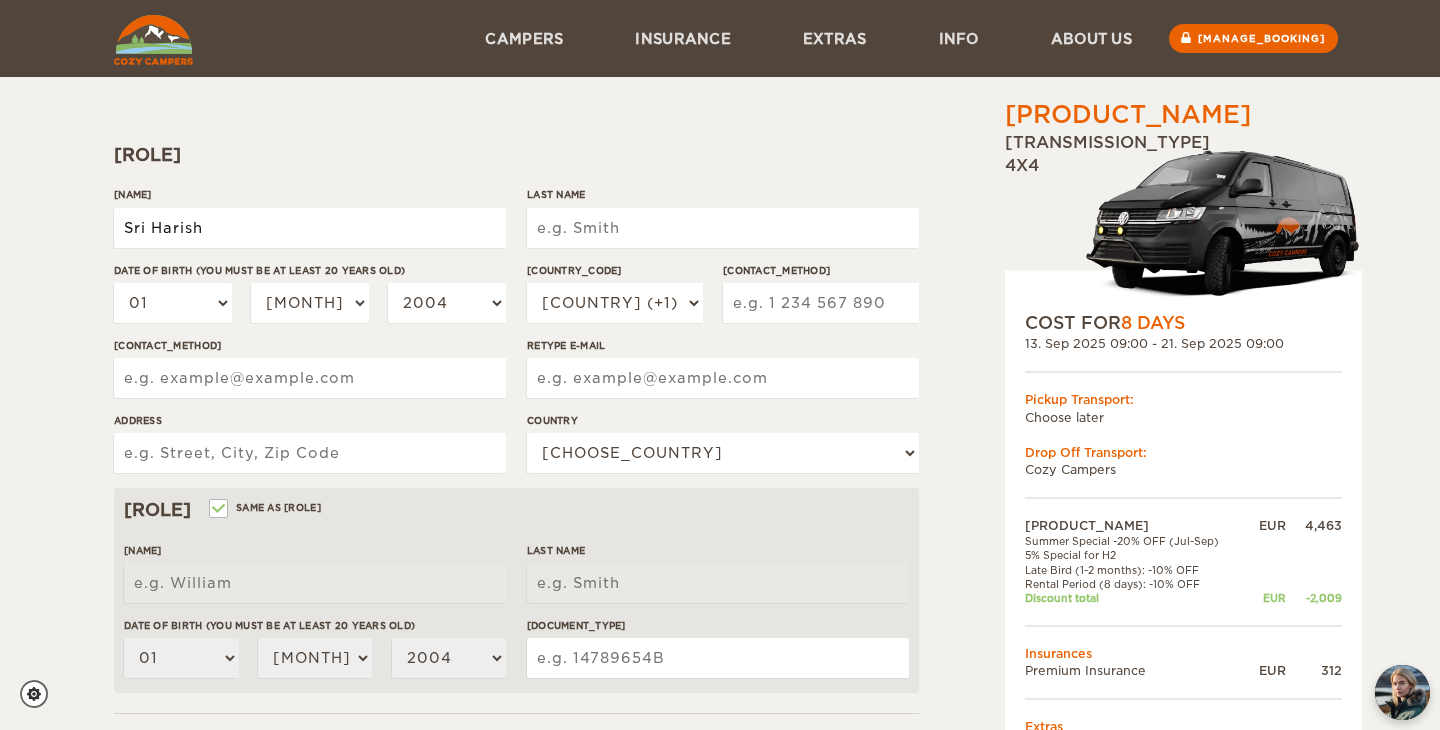 type on "Sri Harish" 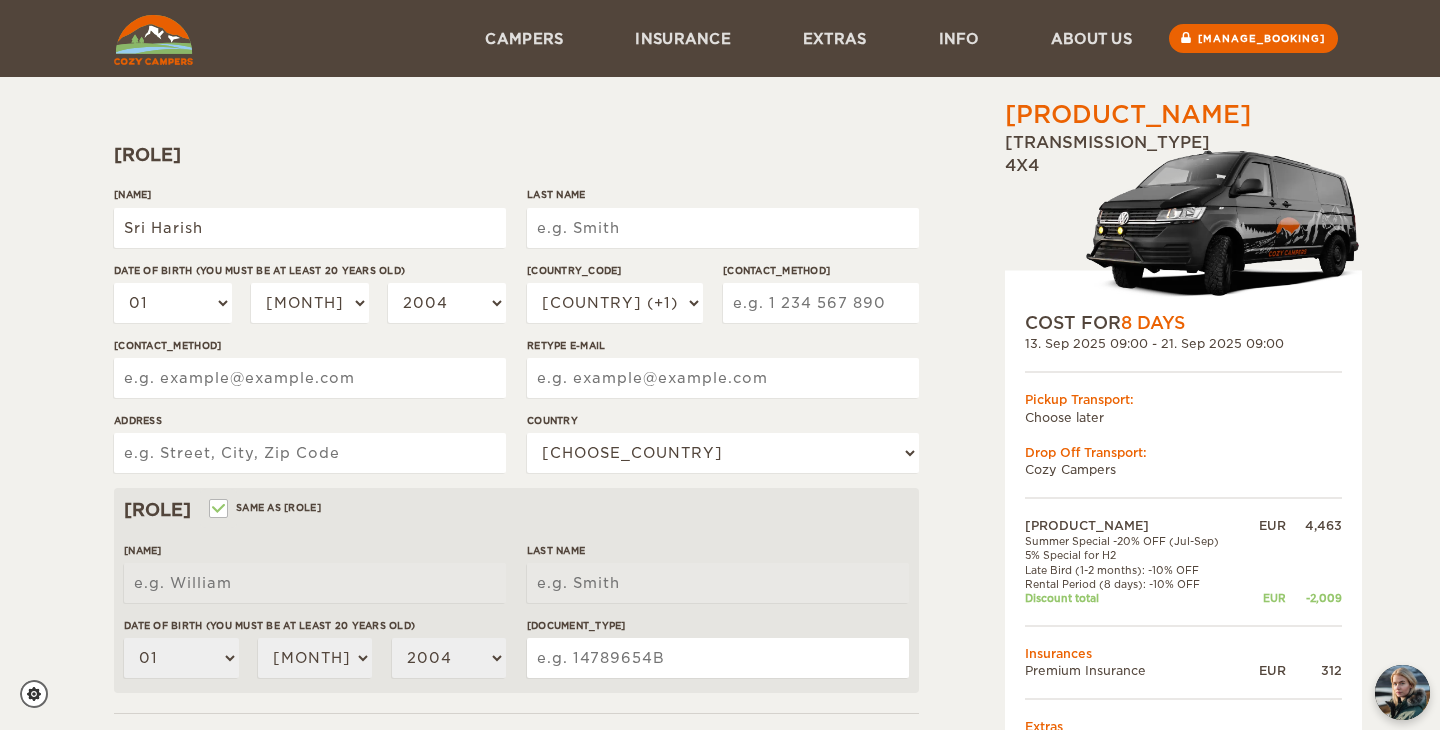 type on "Sri Harish" 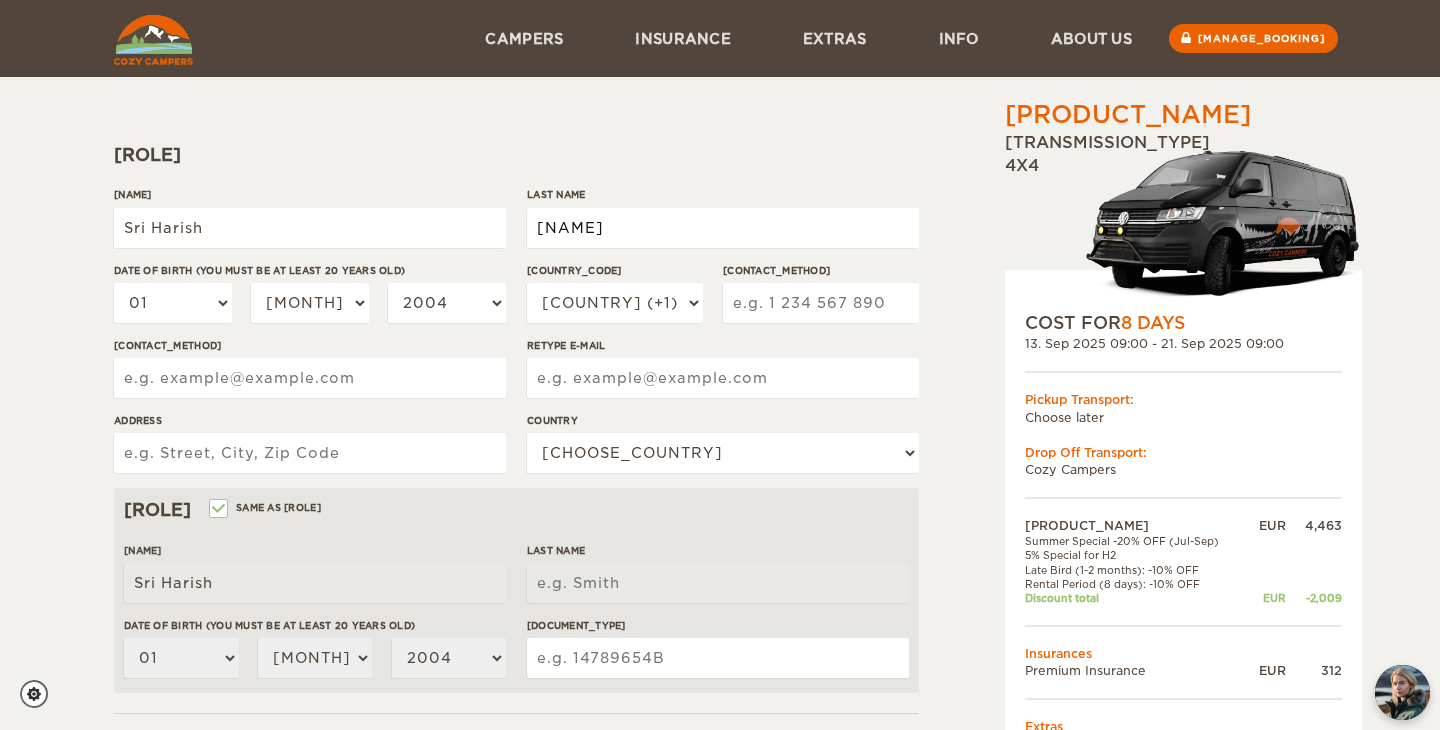 type on "[NAME]" 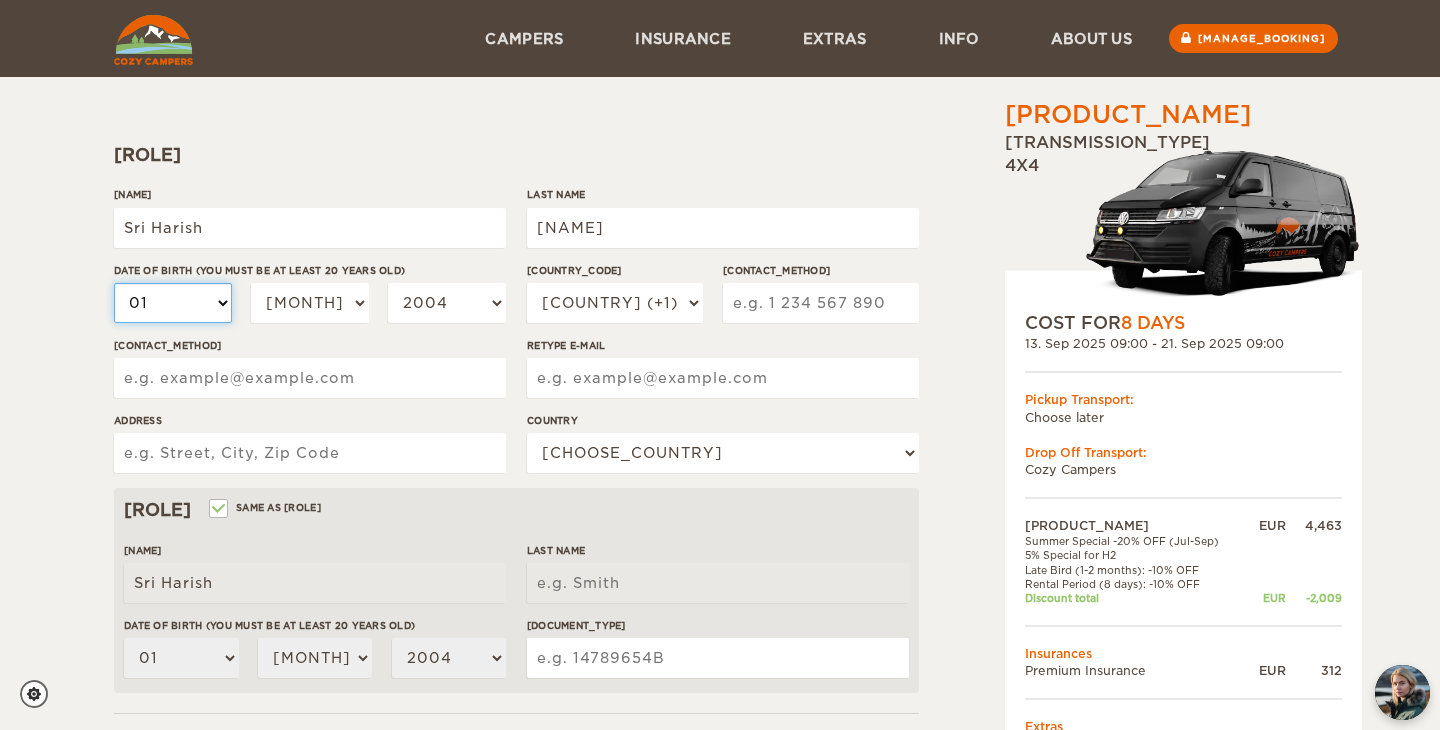 type on "[NAME]" 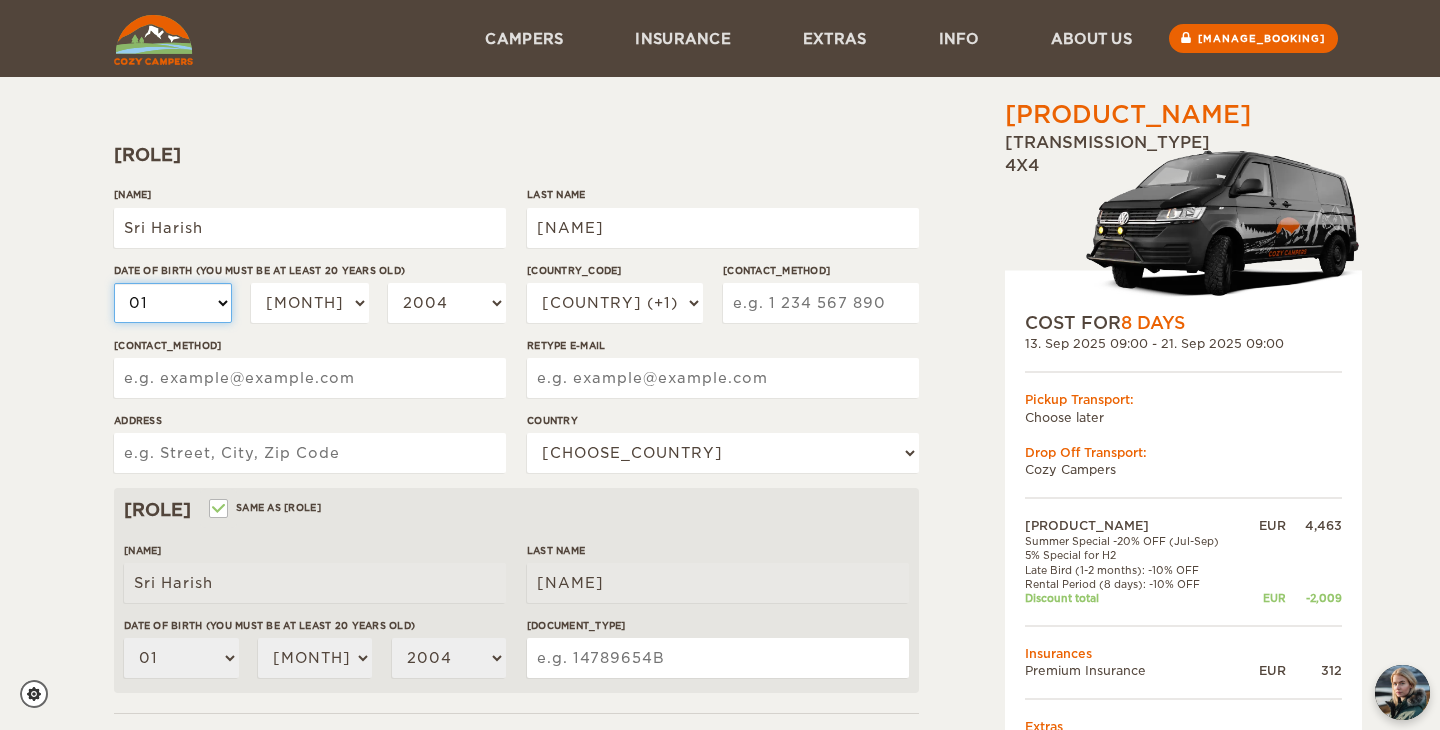 click on "01
02
03
04
05
06
07
08
09
10
11
12
13
14
15
16
17
18
19
20
21
22
23
24
25
26
27
28
29
30
31" at bounding box center [173, 303] 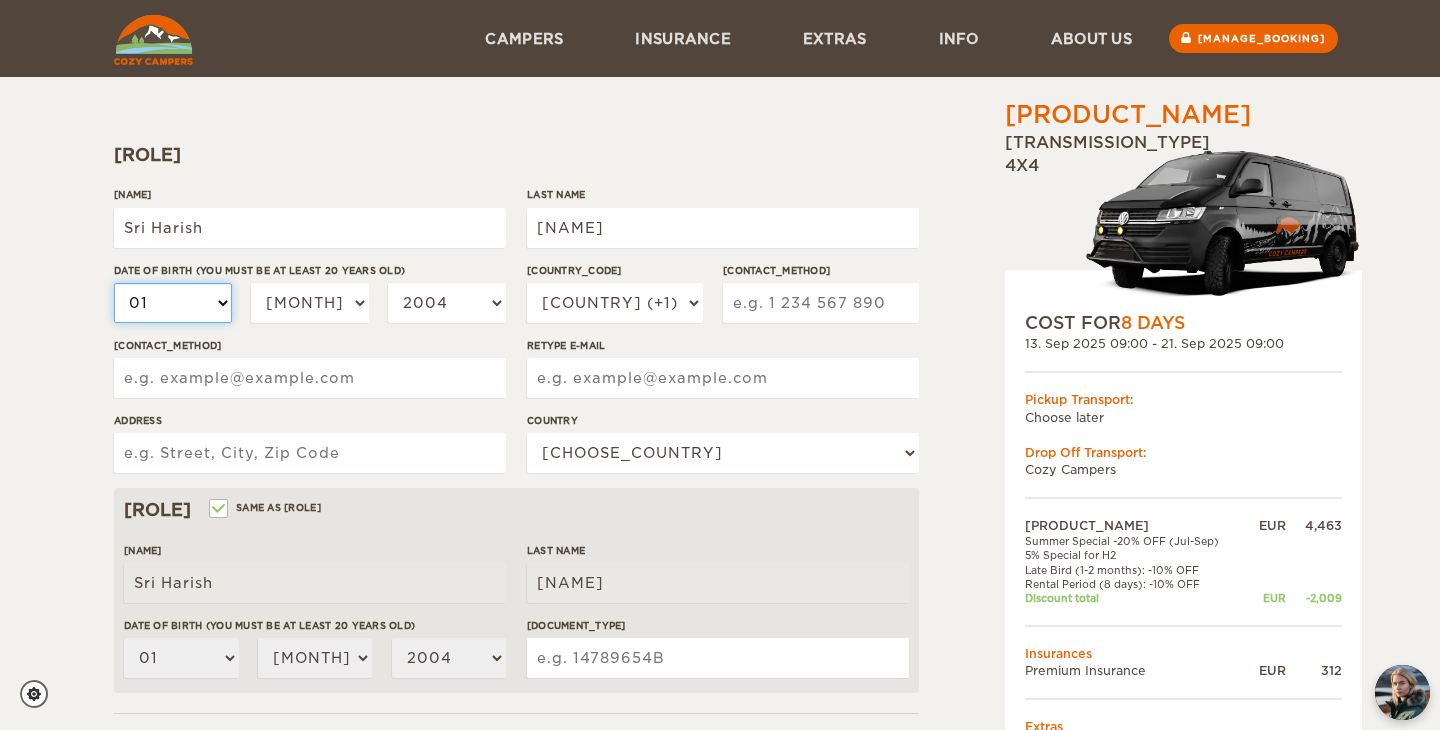 select on "[NUMBER]" 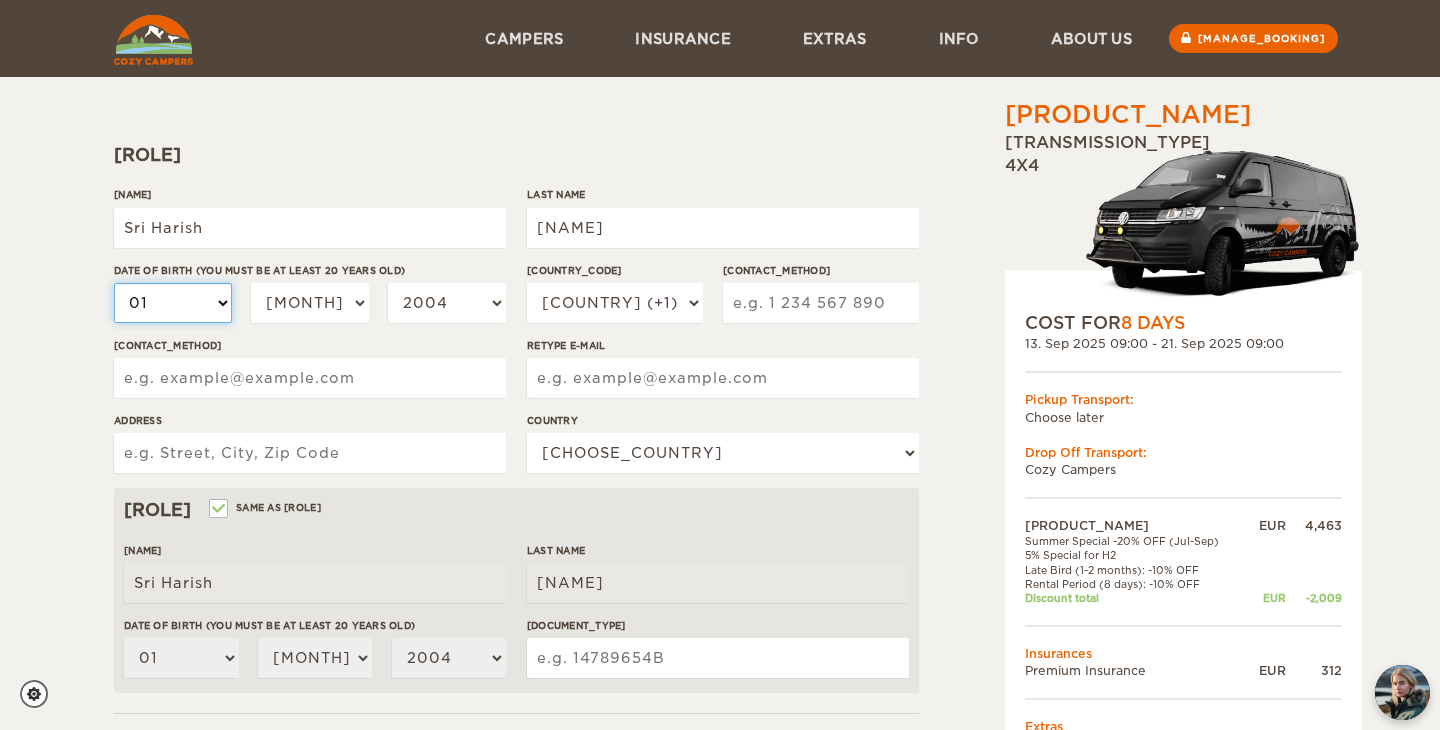 select on "[NUMBER]" 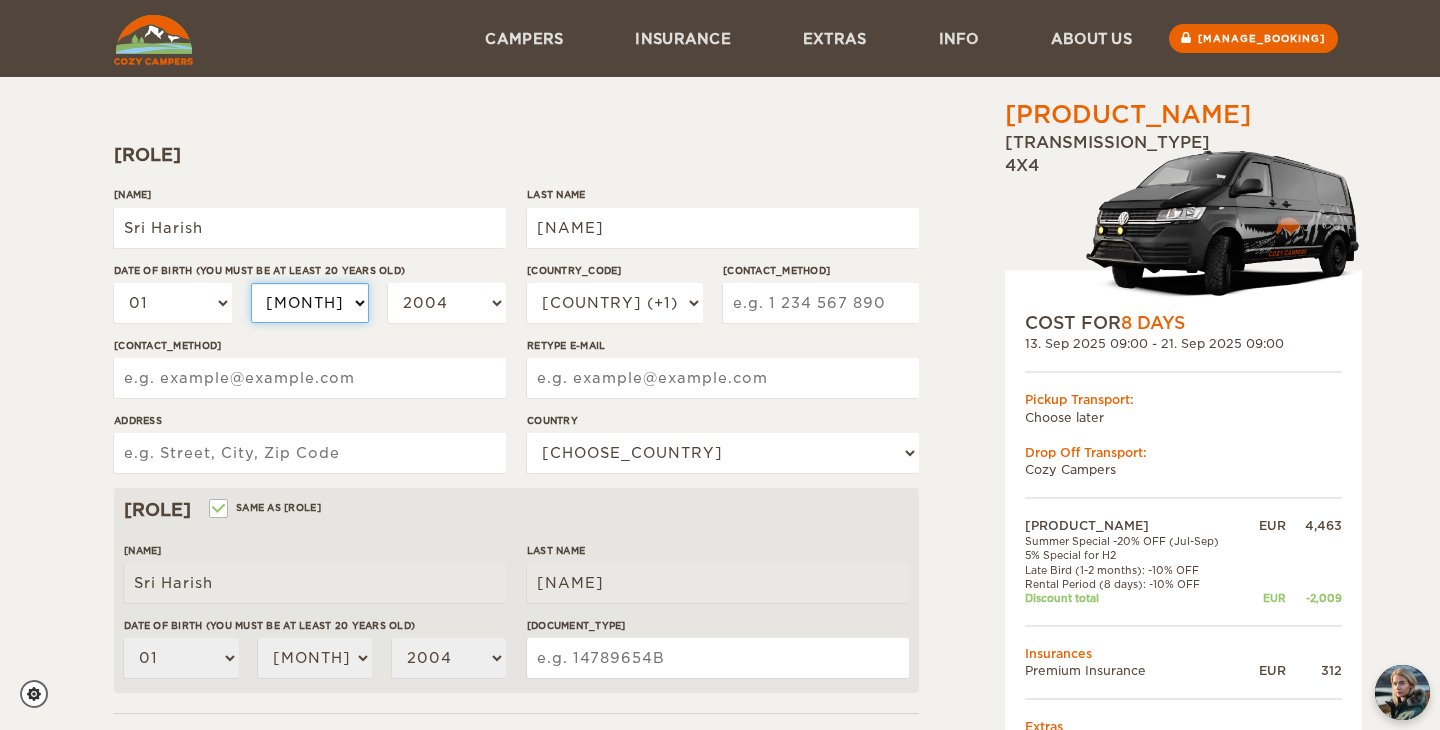click on "January
February
March
April
May
June
July
August
September
October
November
December" at bounding box center [310, 303] 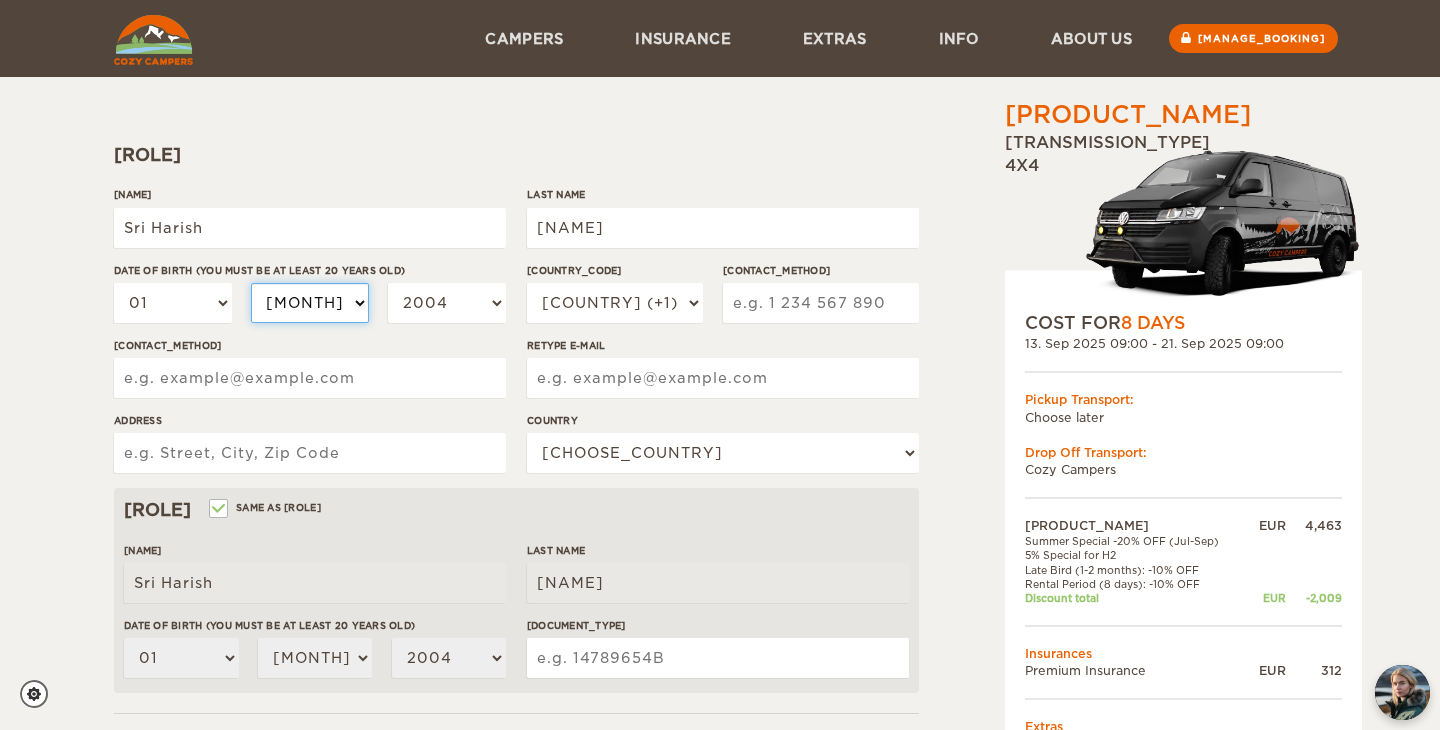 select on "09" 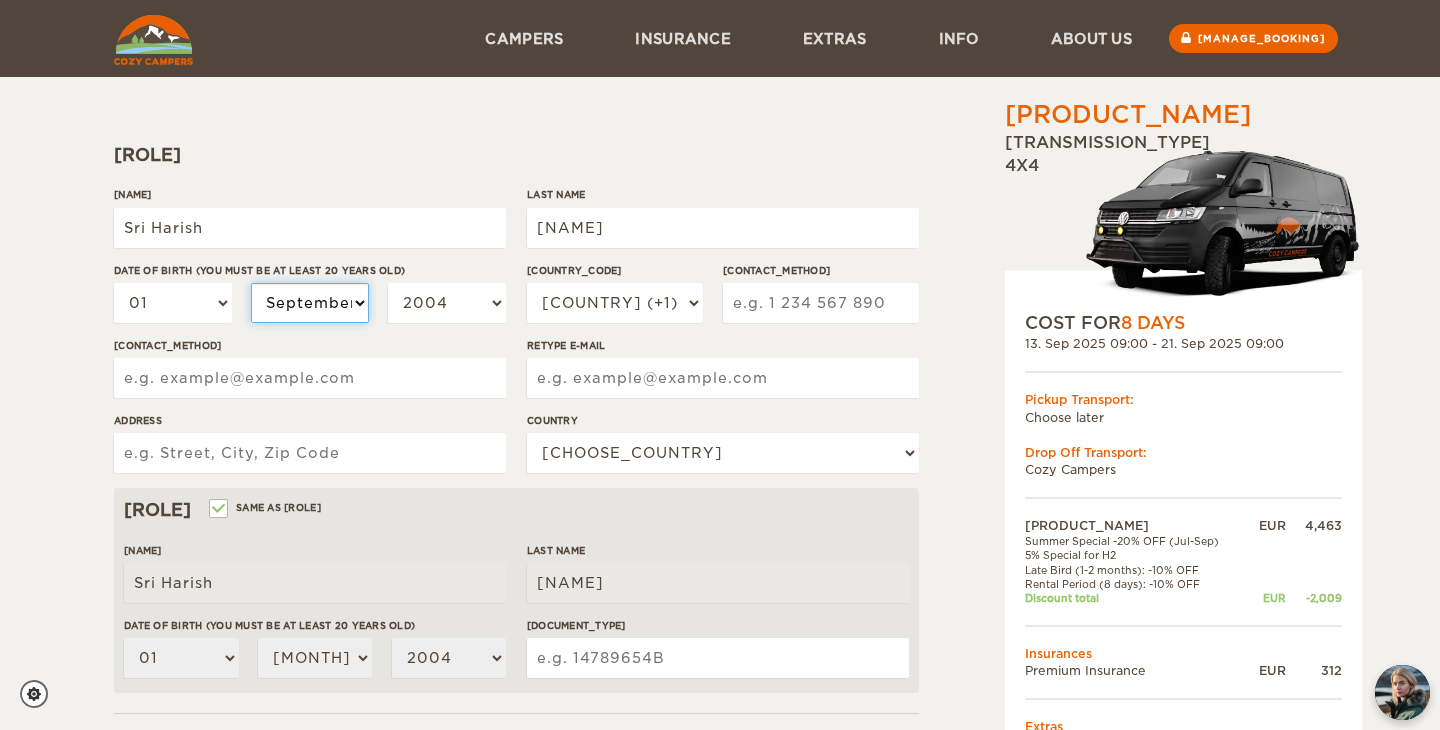 select on "09" 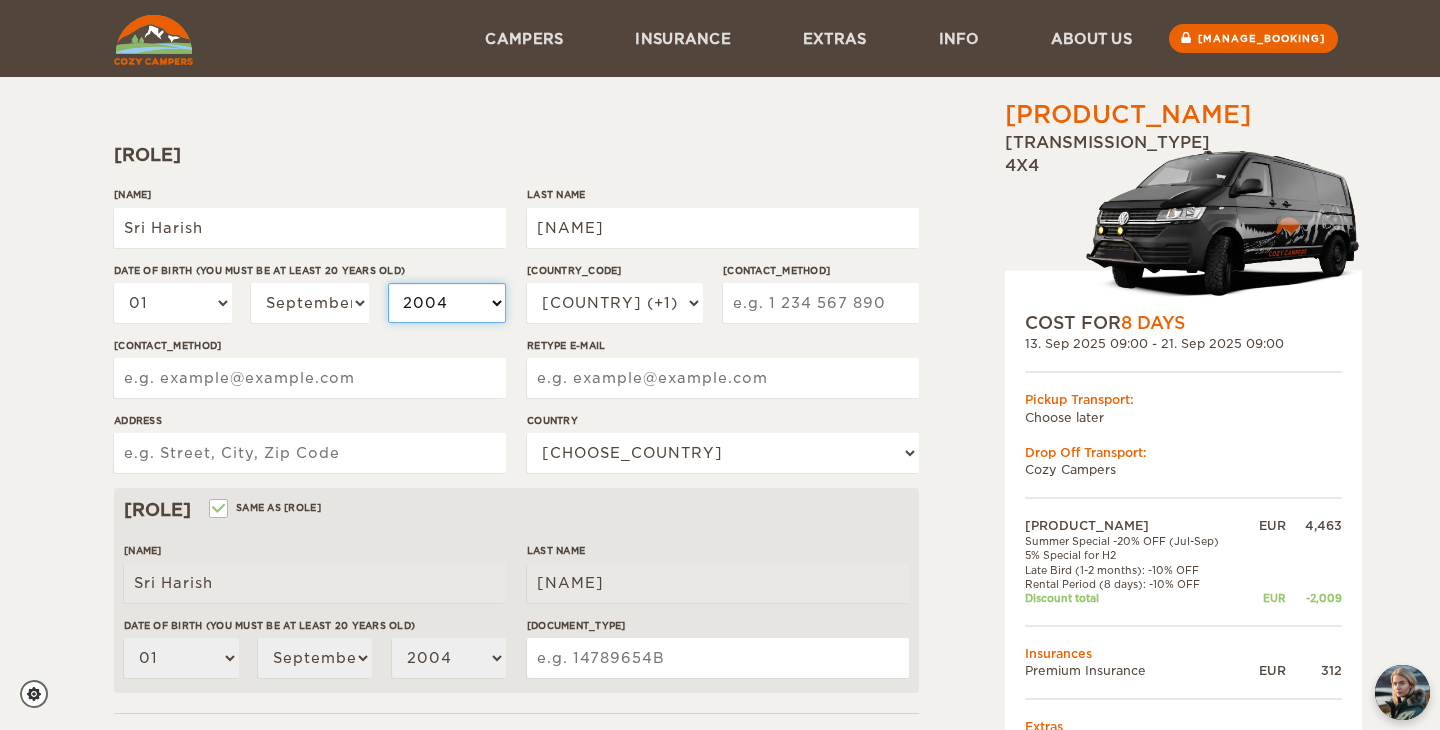 click on "2004 2003 2002 2001 2000 1999 1998 1997 1996 1995 1994 1993 1992 1991 1990 1989 1988 1987 1986 1985 1984 1983 1982 1981 1980 1979 1978 1977 1976 1975 1974 1973 1972 1971 1970 1969 1968 1967 1966 1965 1964 1963 1962 1961 1960 1959 1958 1957 1956 1955 1954 1953 1952 1951 1950 1949 1948 1947 1946 1945 1944 1943 1942 1941 1940 1939 1938 1937 1936 1935 1934 1933 1932 1931 1930 1929 1928 1927 1926 1925 1924 1923 1922 1921 1920 1919 1918 1917 1916 1915 1914 1913 1912 1911 1910 1909 1908 1907 1906 1905 1904 1903 1902 1901 1900 1899 1898 1897 1896 1895 1894 1893 1892 1891 1890 1889 1888 1887 1886 1885 1884 1883 1882 1881 1880 1879 1878 1877 1876 1875" at bounding box center [447, 303] 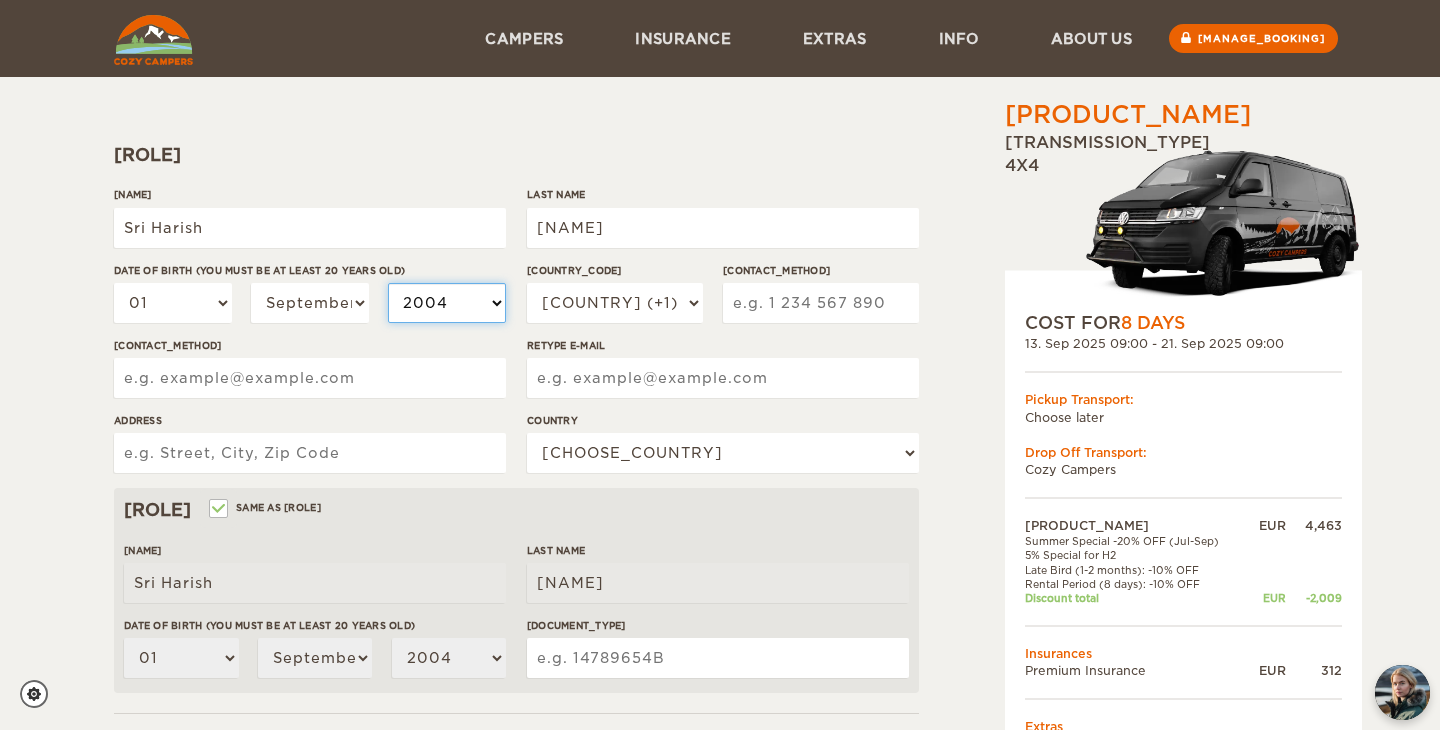 select on "1990" 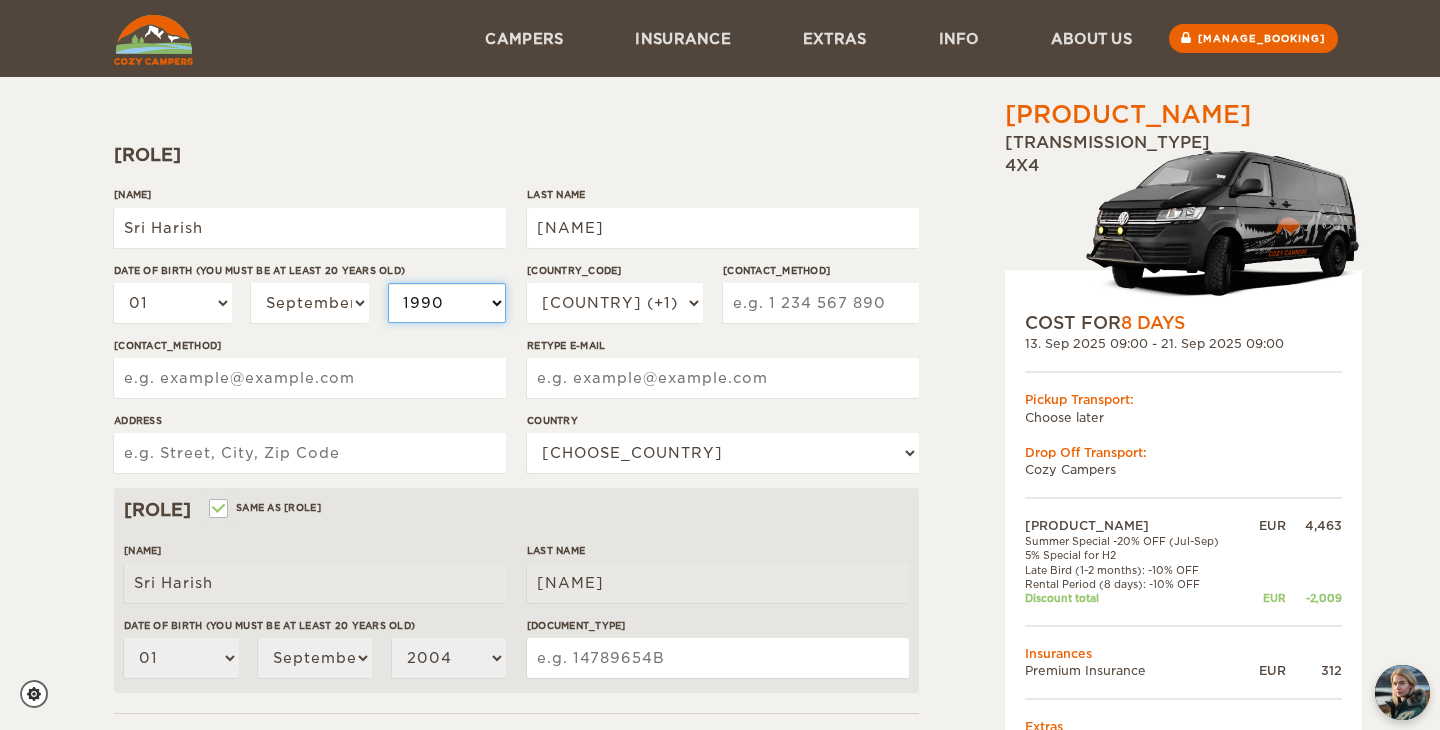 select on "1990" 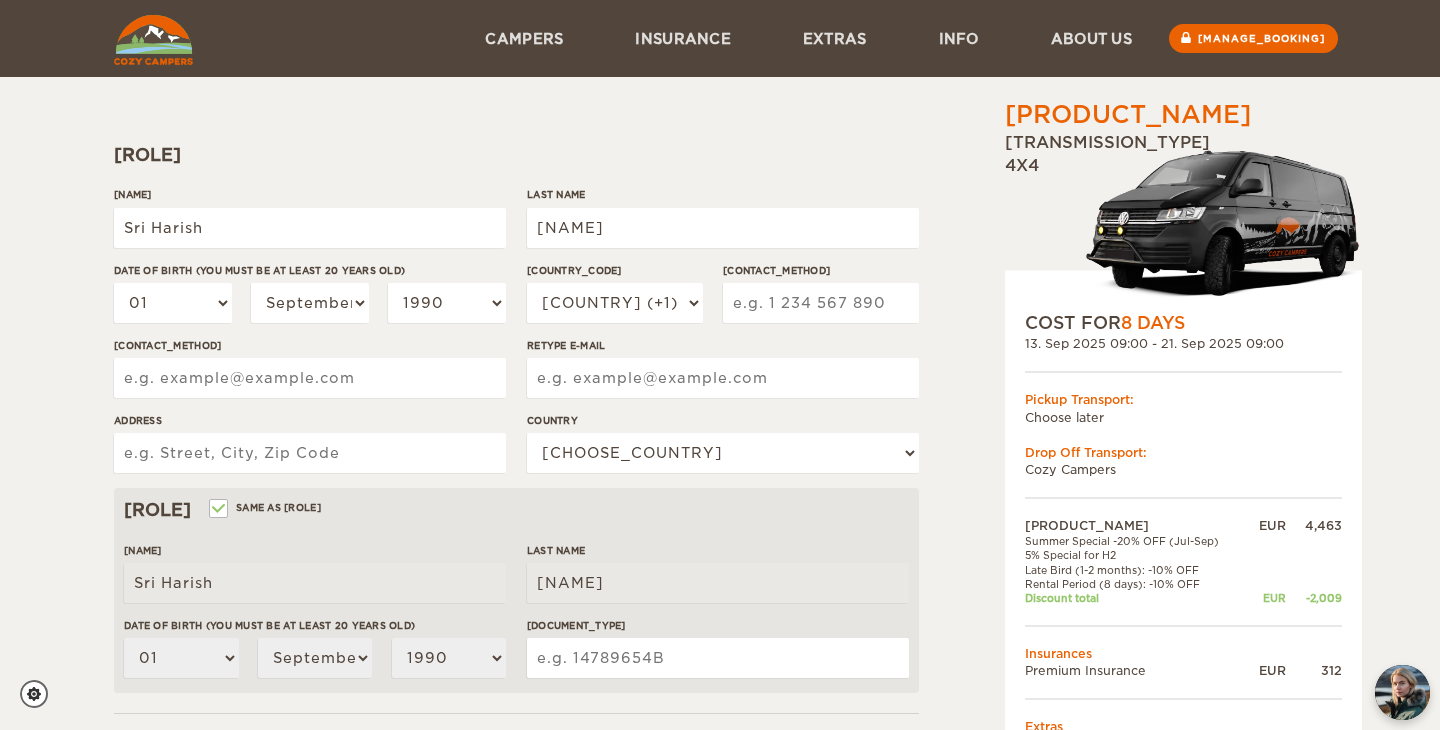 click on "[CONTACT_METHOD]" at bounding box center [821, 303] 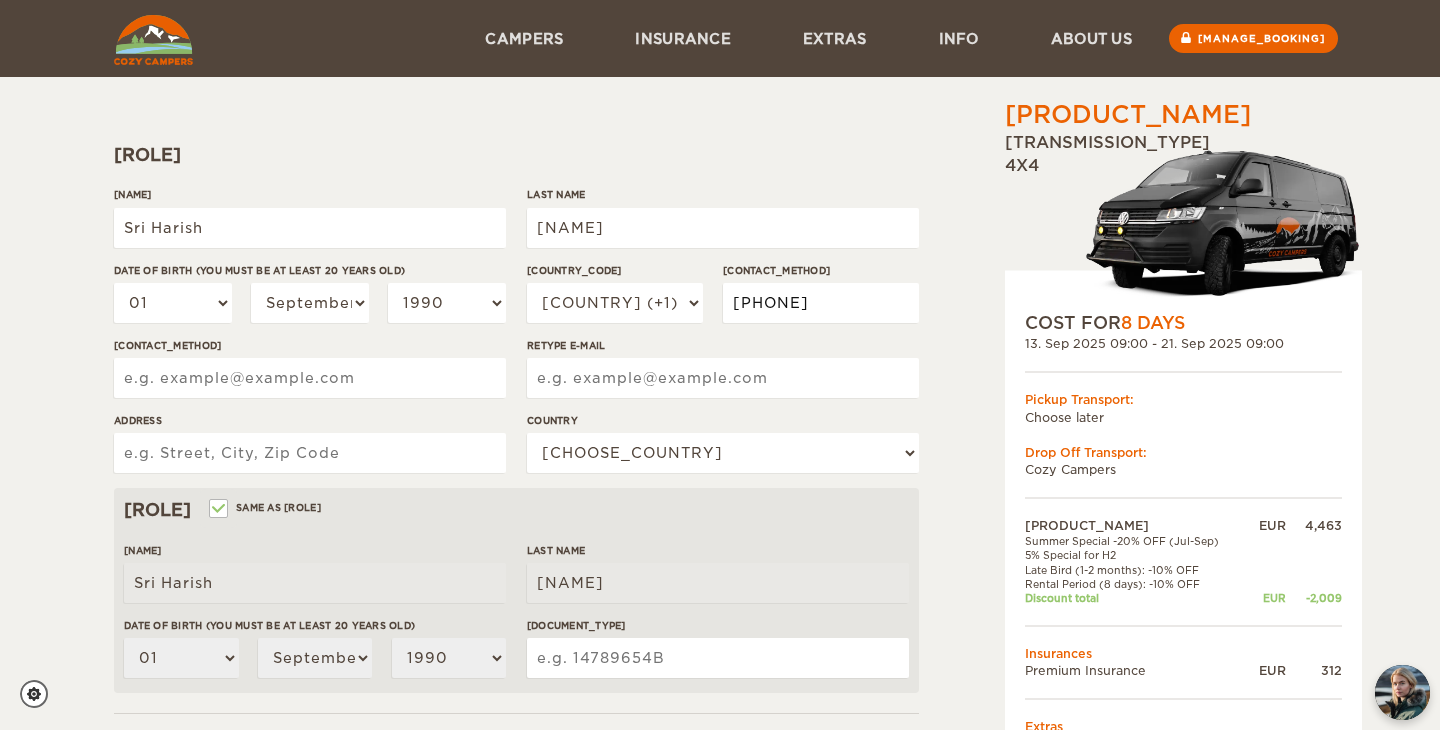 type on "[PHONE]" 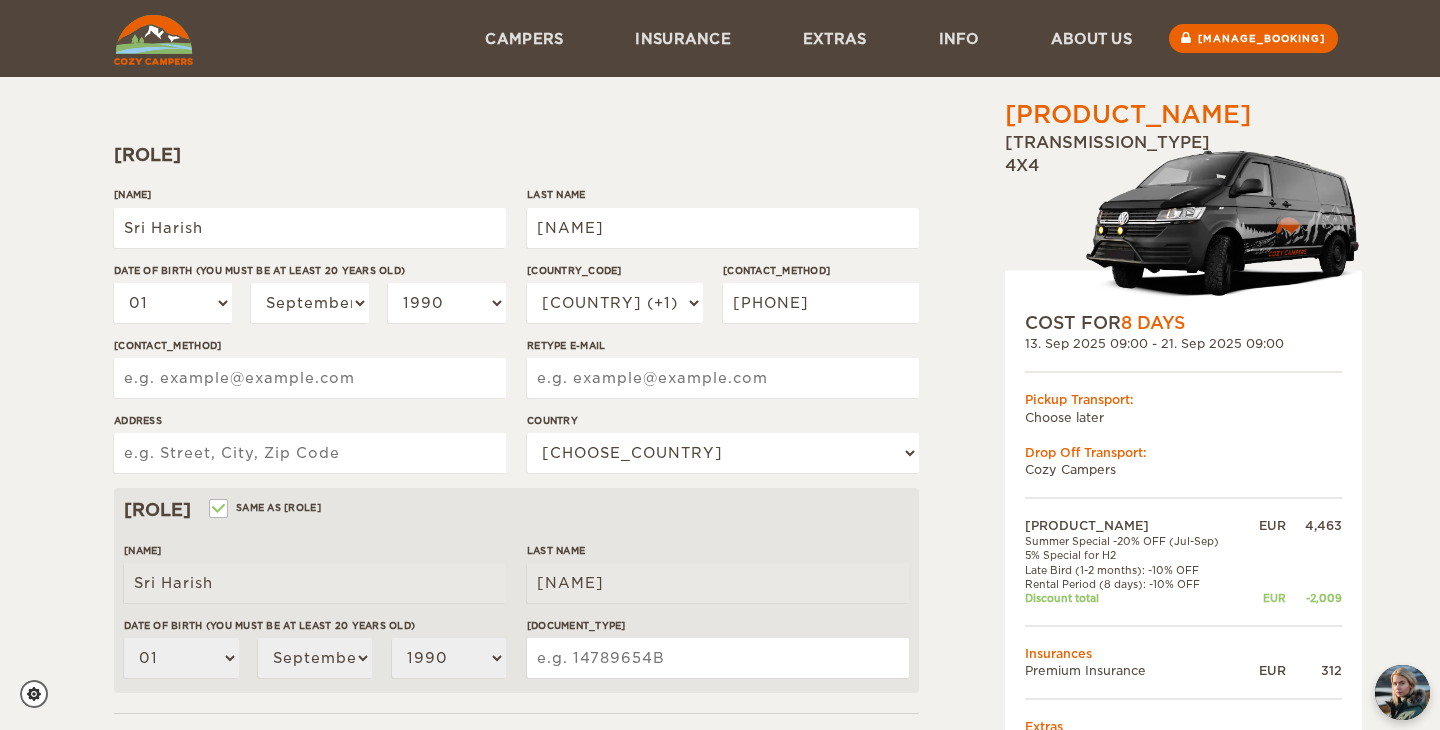 click on "[CONTACT_METHOD]" at bounding box center [310, 378] 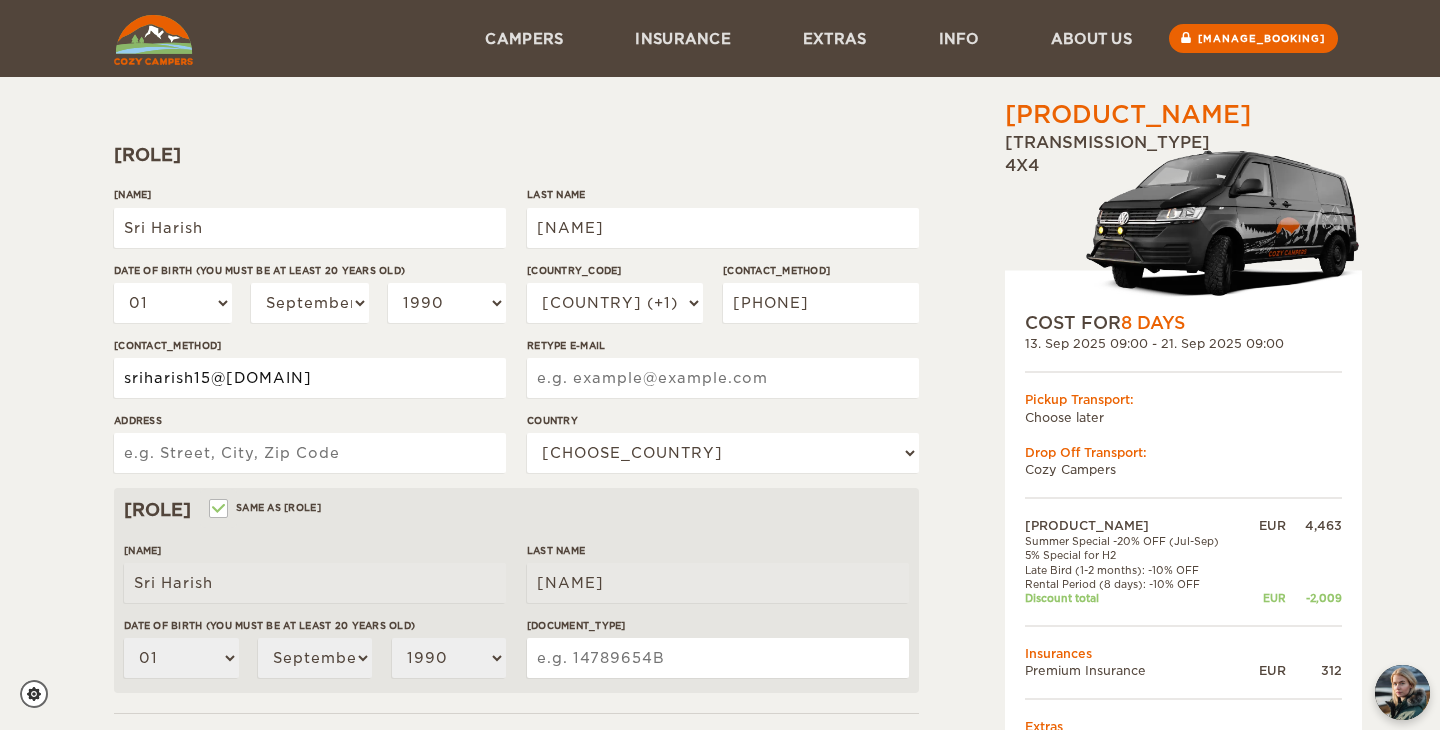 type on "sriharish15@[DOMAIN]" 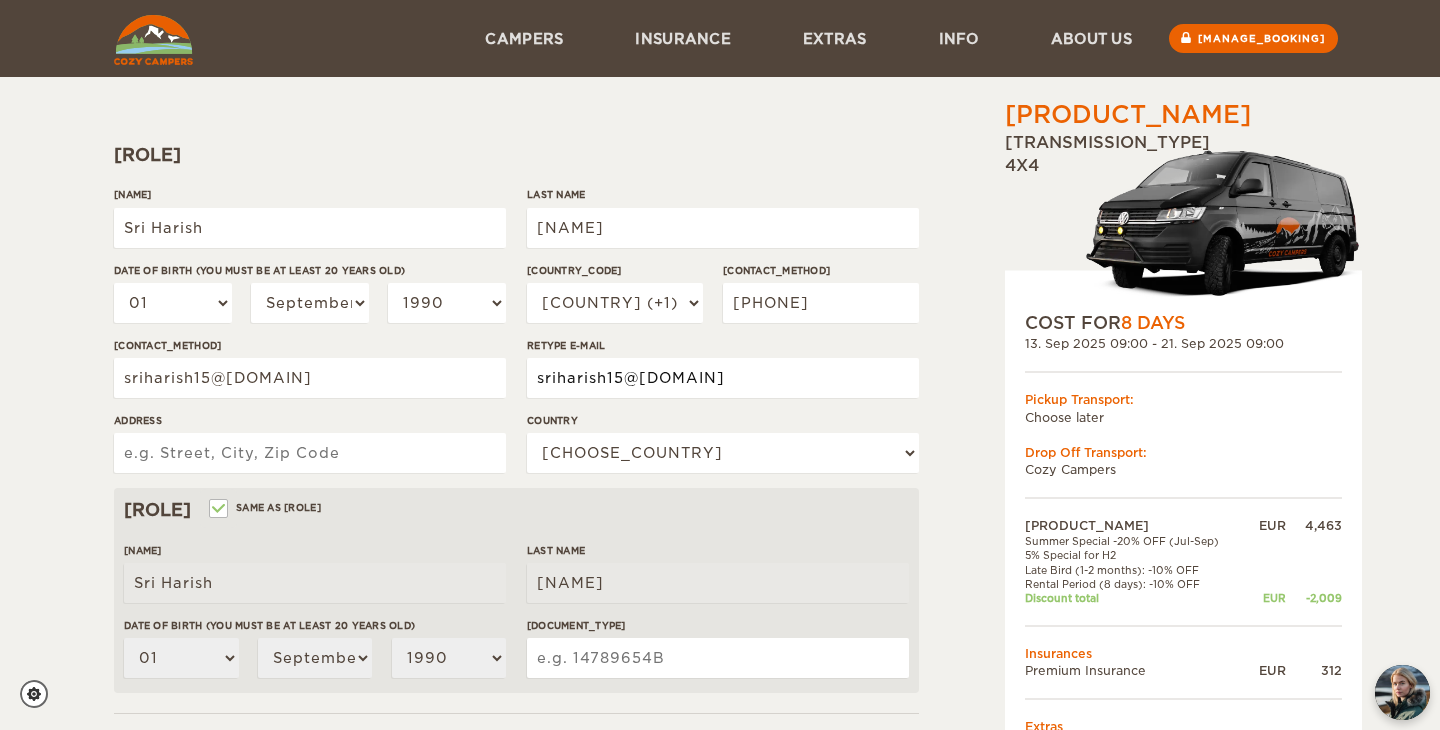 type on "sriharish15@[DOMAIN]" 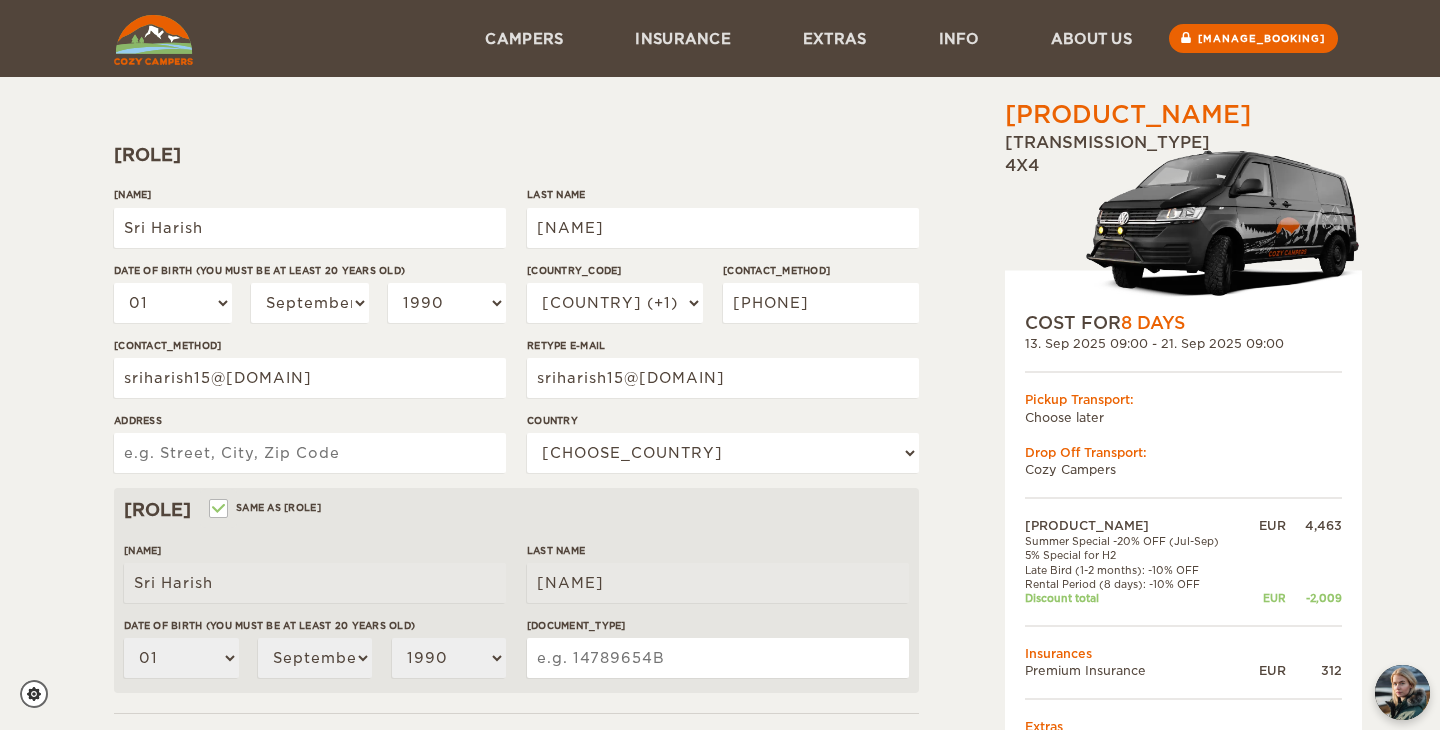 click on "Address" at bounding box center [310, 453] 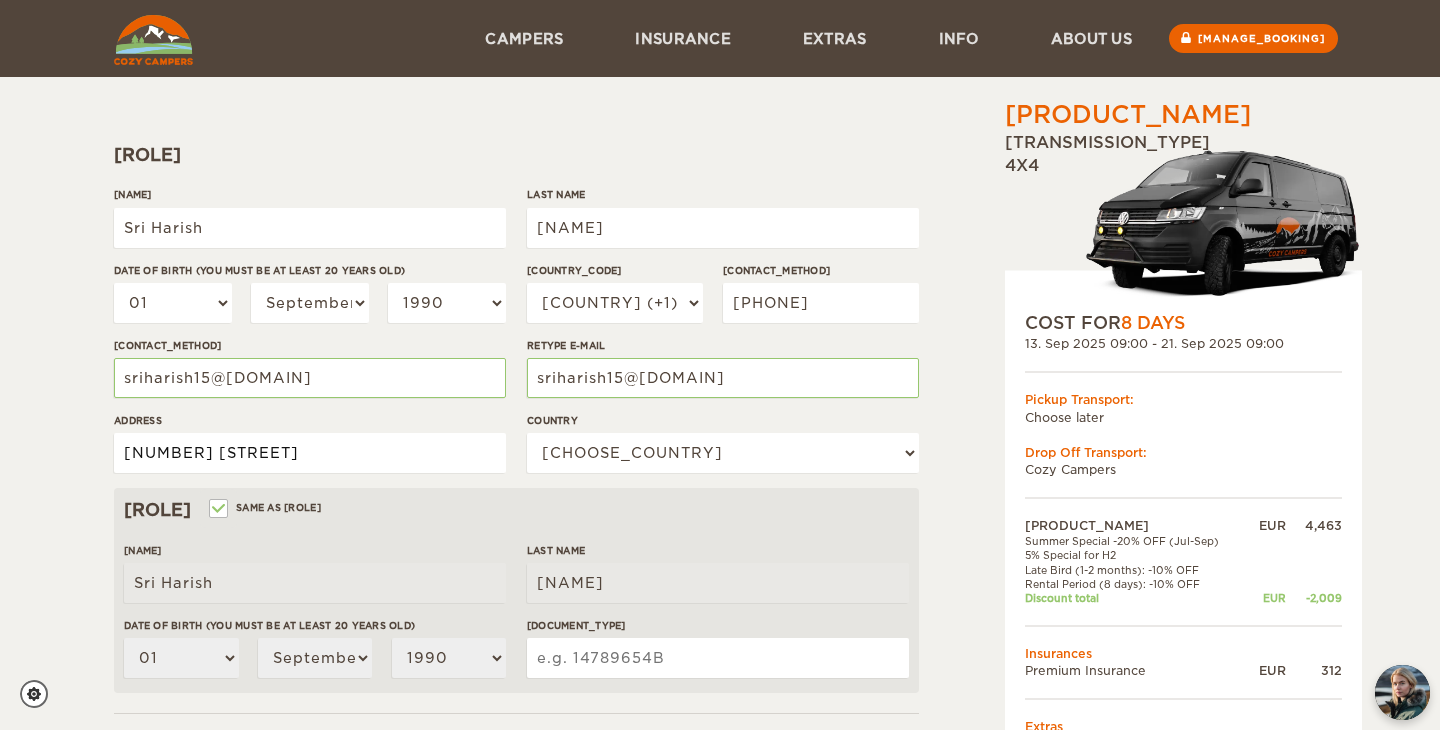 type on "[NUMBER] [STREET]" 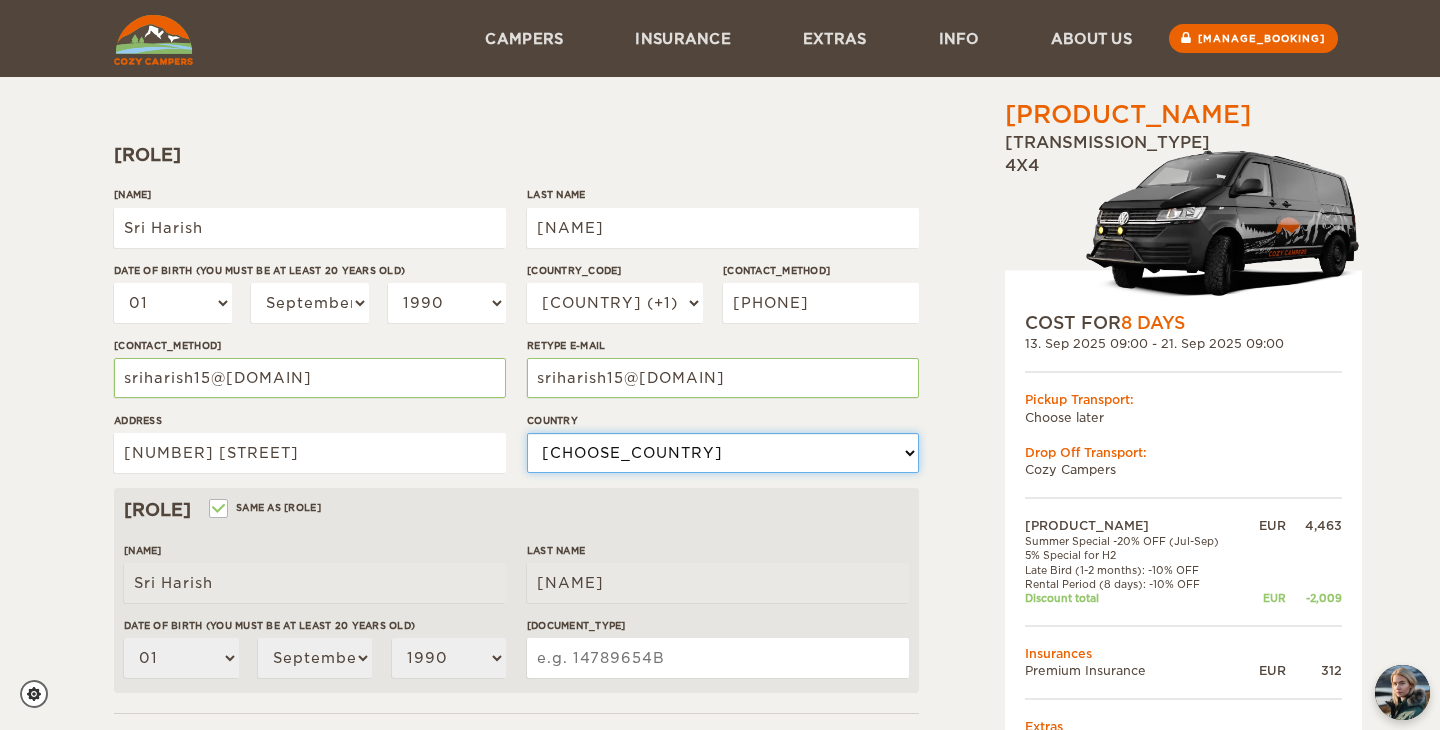 click on "Choose your country
[COUNTRY]
[COUNTRY]
[COUNTRY]
Afghanistan Albania Algeria American Samoa Andorra Angola Anguilla Antarctica Antigua and Barbuda Argentina Armenia Aruba Australia Austria Azerbaijan Bahamas Bahrain Bangladesh Barbados Belarus Belgium Belize Benin Bermuda Bhutan Bolivia Bosnia and Herzegovina Botswana Brazil British Virgin Islands Brunei Bulgaria Burkina Faso Burma (Myanmar) Burundi Cambodia Cameroon Canada Cape Verde Cayman Islands Central African Republic Chad Chile China Christmas Island Cocos (Keeling) Islands Colombia Comoros Cook Islands Costa Rica Croatia Cuba Cyprus Czech Republic Democratic Republic of the Congo Denmark Djibouti Dominica Dominican Republic Ecuador Egypt El Salvador Equatorial Guinea Eritrea Estonia Ethiopia Falkland Islands Faroe Islands Fiji Finland France French Polynesia Gabon Gambia Gaza Strip Georgia Germany Ghana Gibraltar Greece Greenland Grenada Guam Guatemala Guinea Guinea-Bissau Guyana Haiti Holy See (Vatican City)" at bounding box center [723, 453] 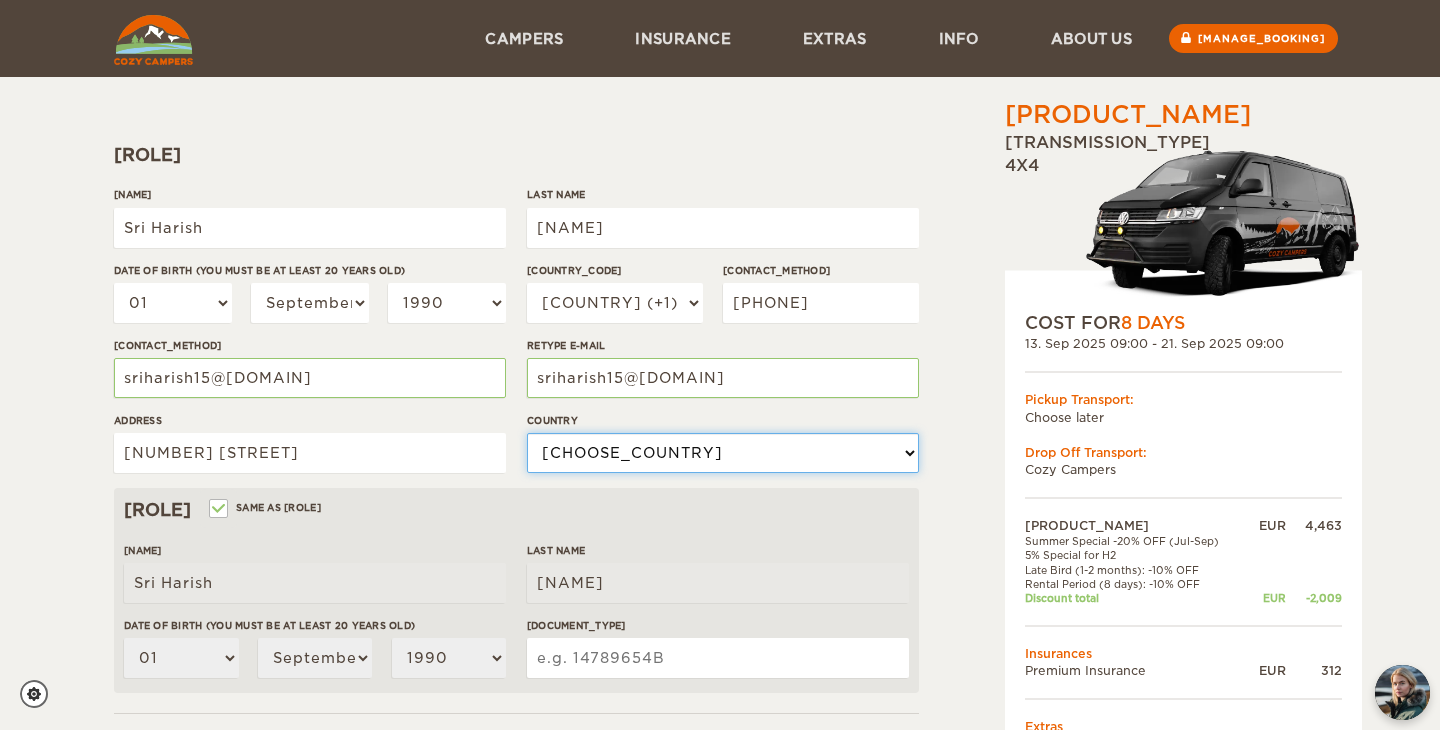 select on "222" 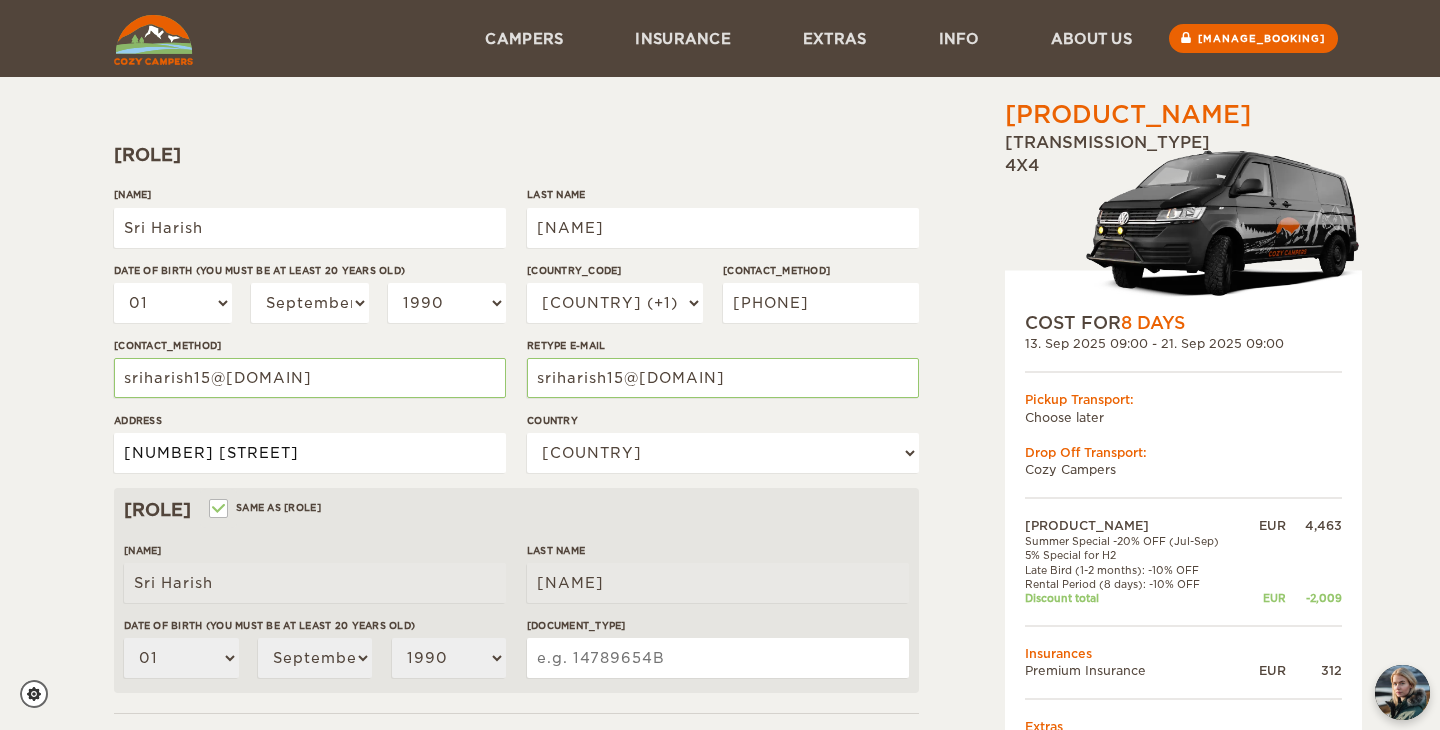 click on "[NUMBER] [STREET]" at bounding box center (310, 453) 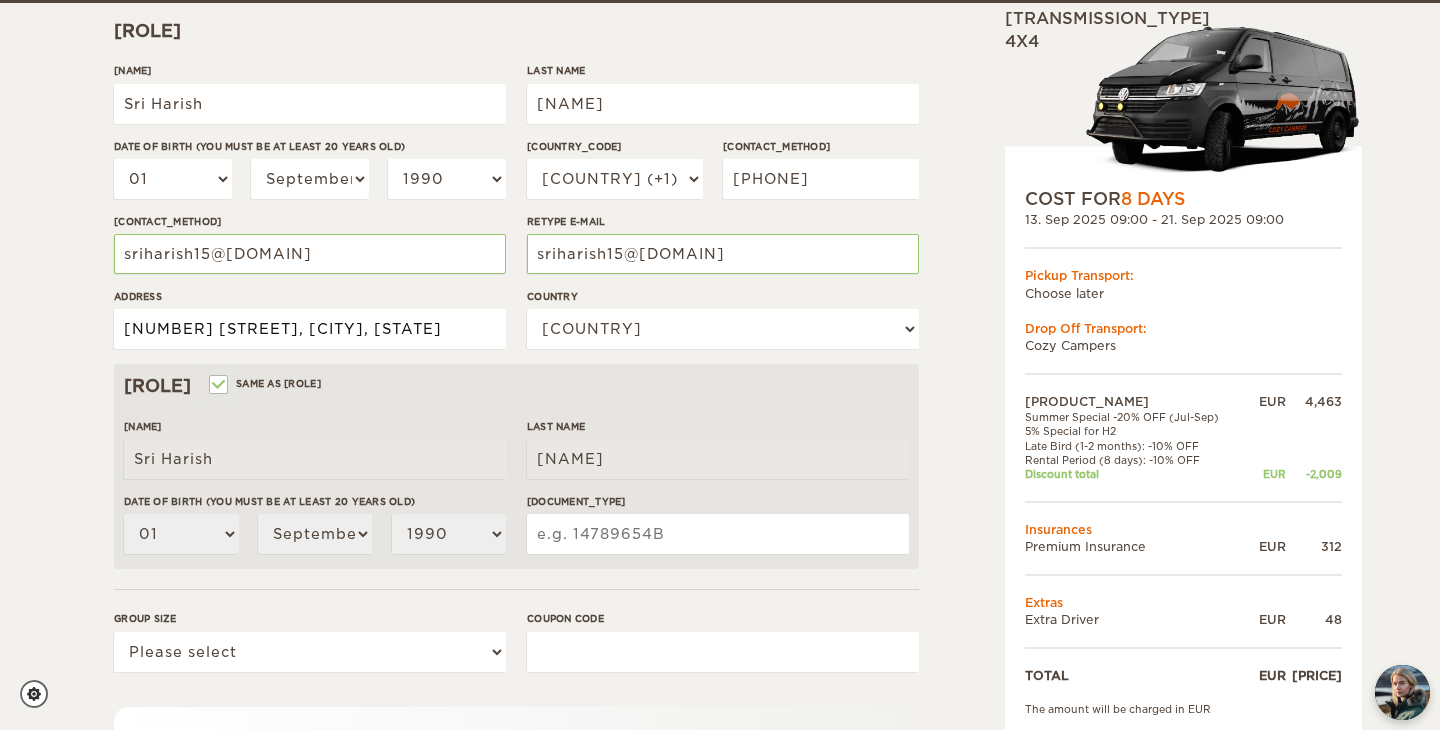 scroll, scrollTop: 295, scrollLeft: 0, axis: vertical 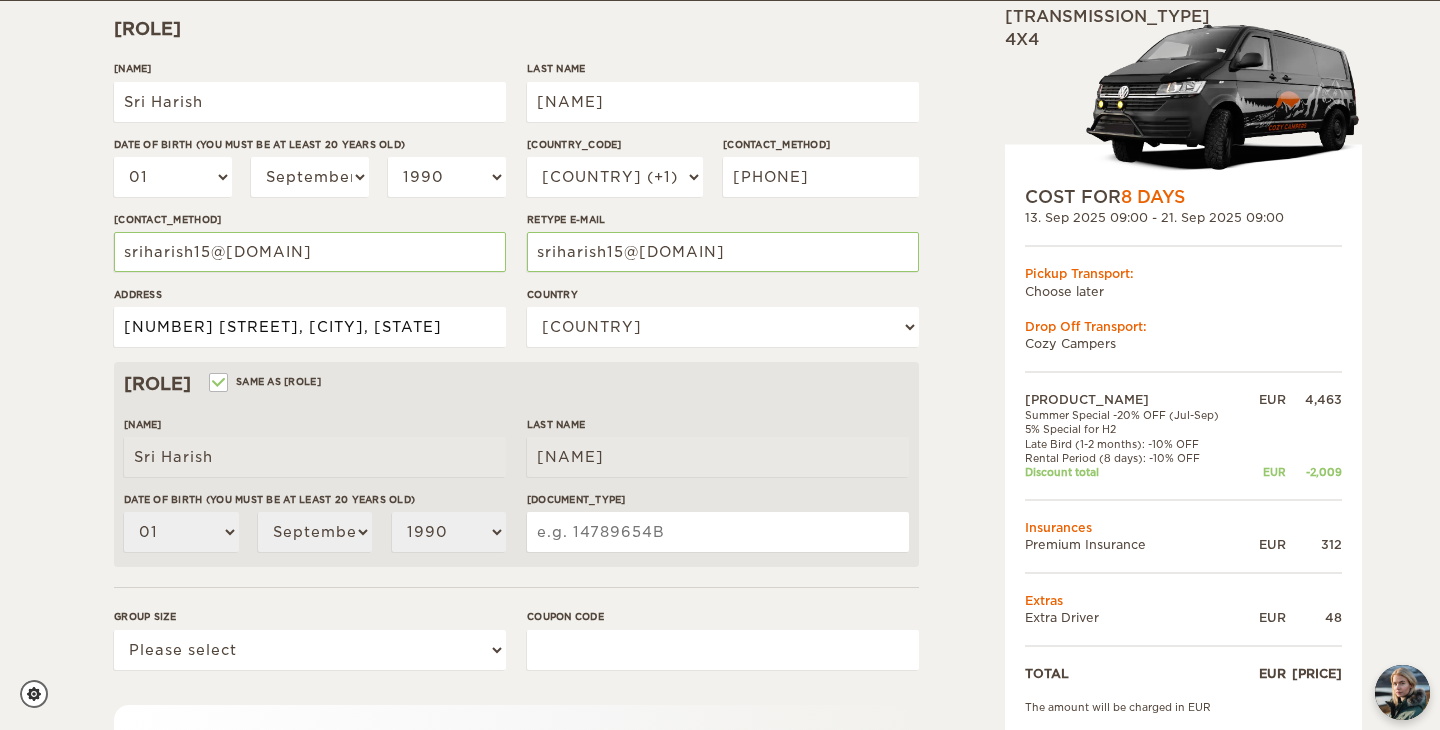 type on "[NUMBER] [STREET], [CITY], [STATE]" 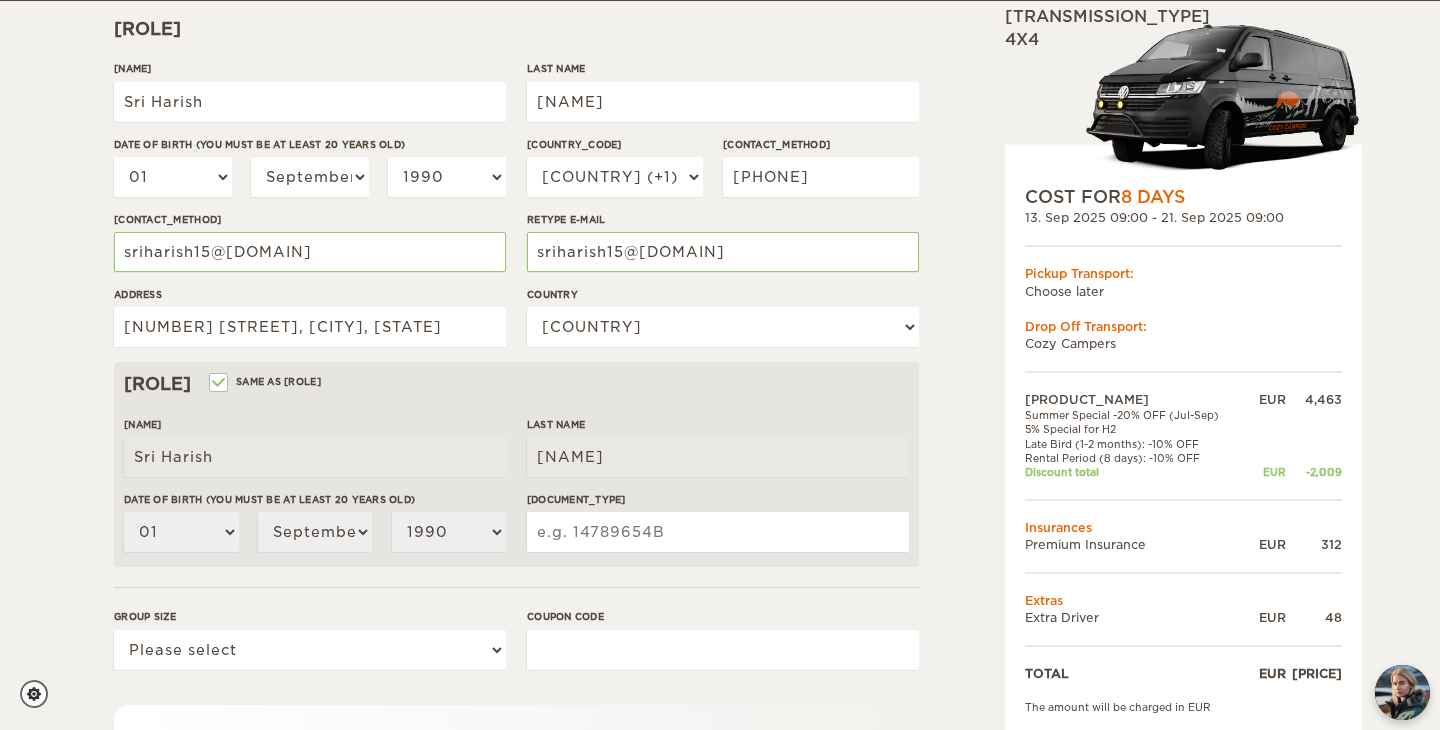 click on "[DOCUMENT_TYPE]" at bounding box center [718, 532] 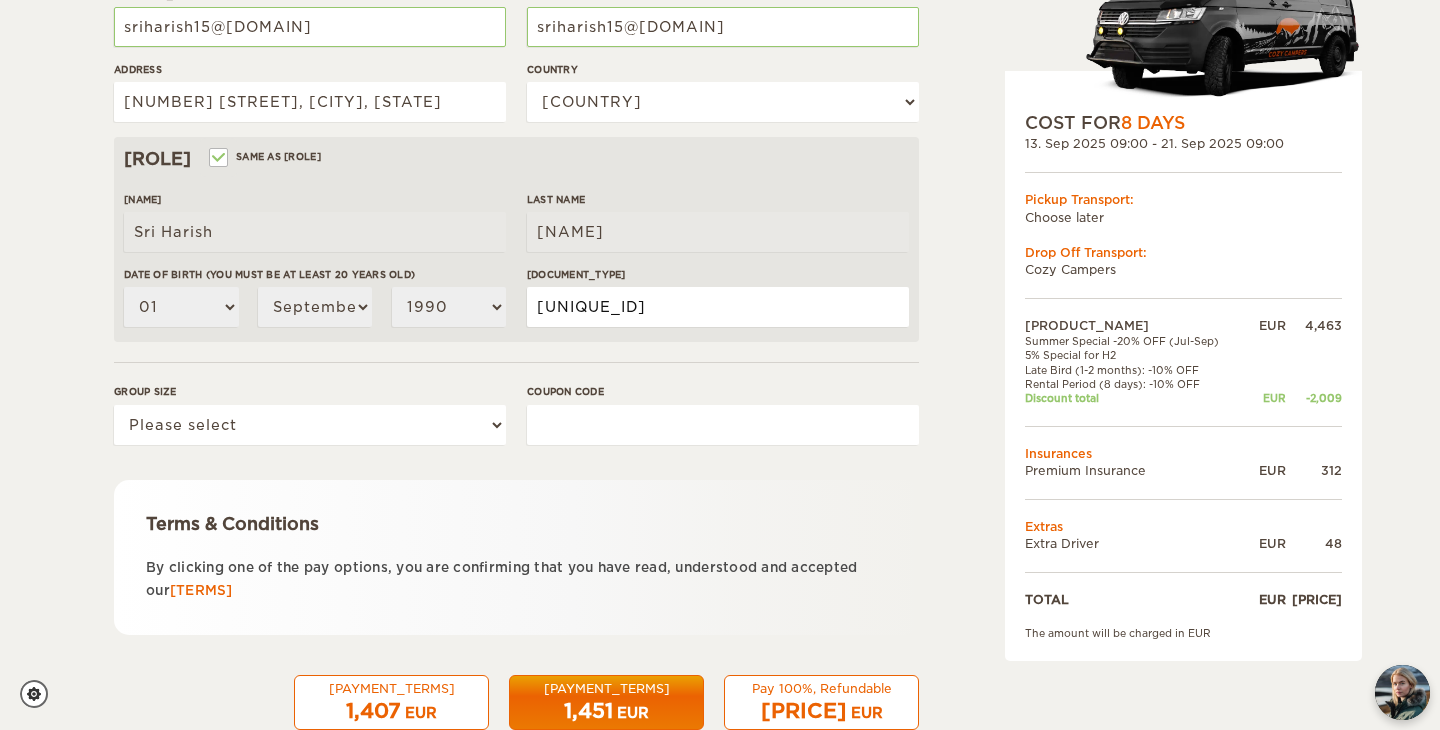 scroll, scrollTop: 540, scrollLeft: 0, axis: vertical 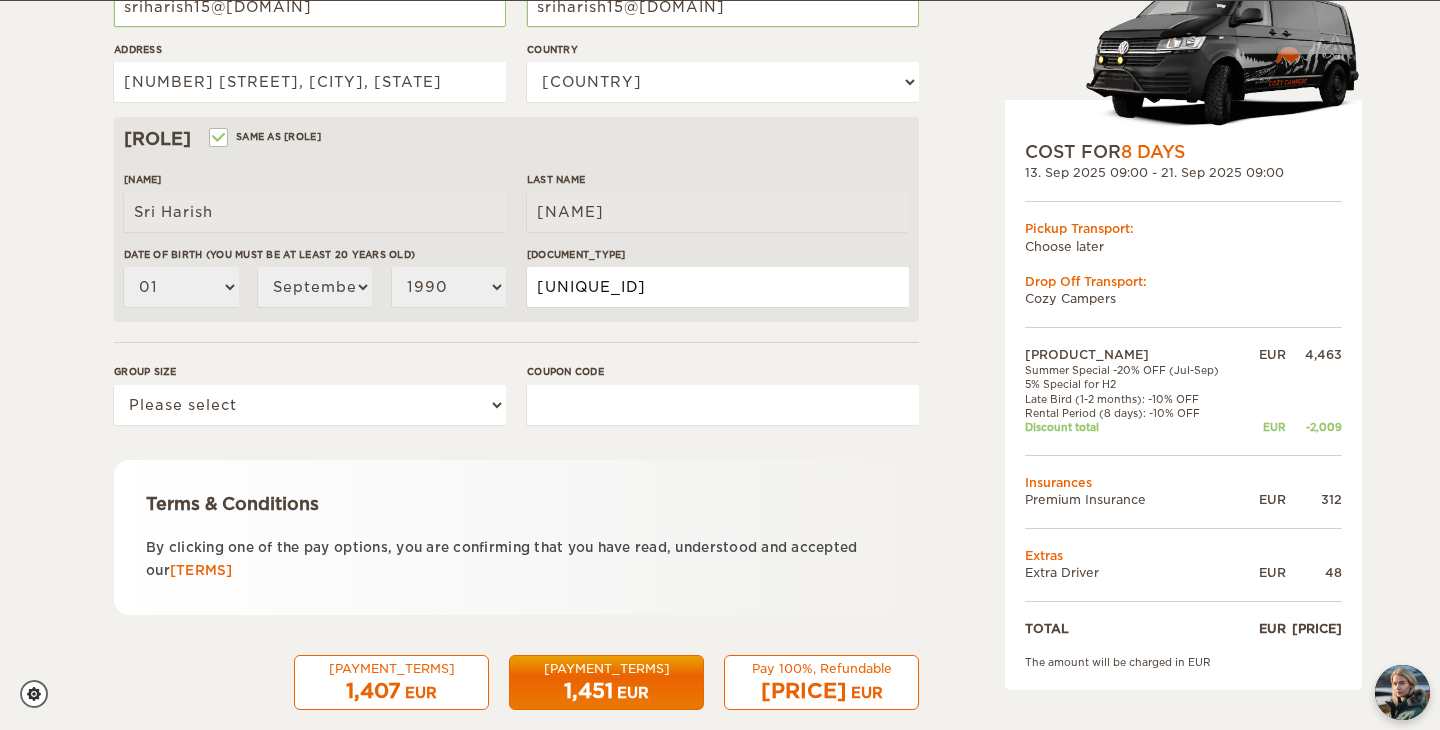 type on "[UNIQUE_ID]" 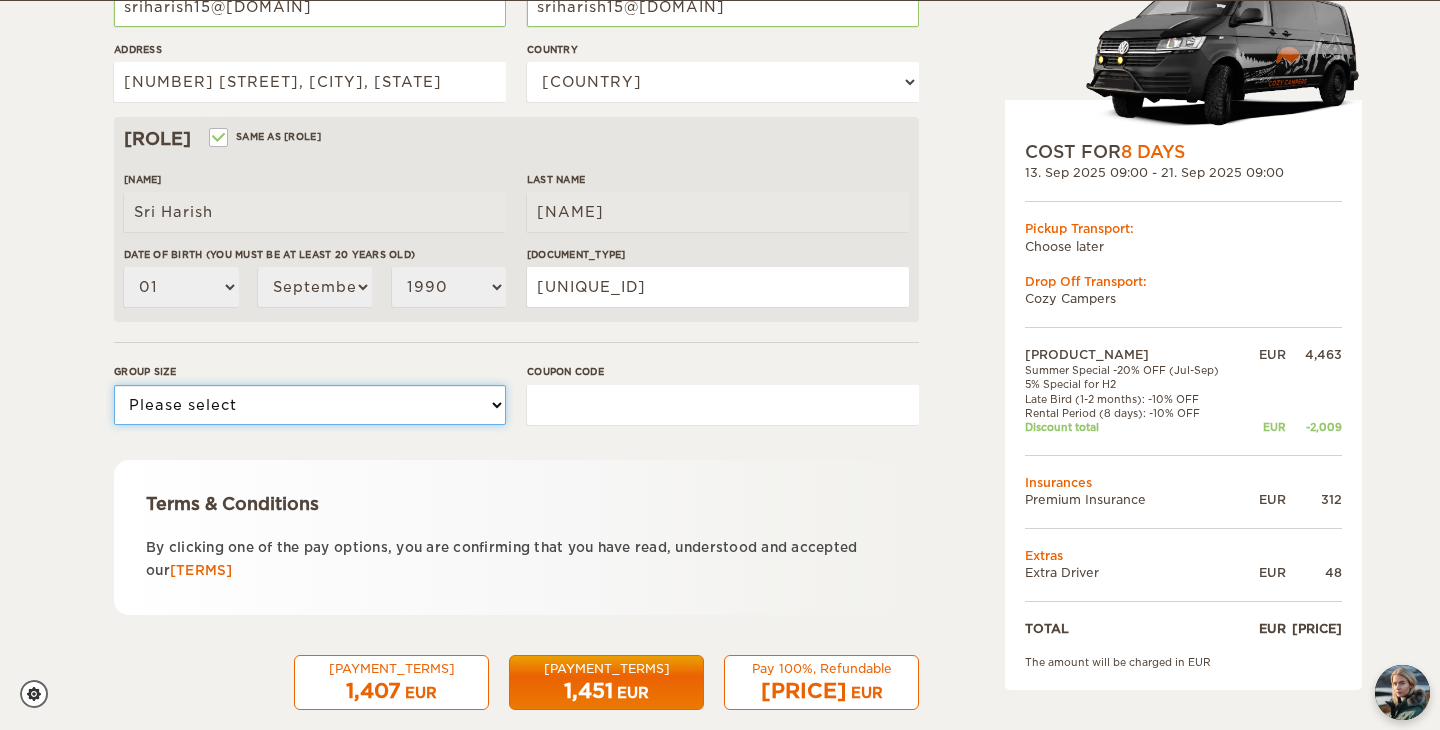 click on "Please select
1 2" at bounding box center (310, 405) 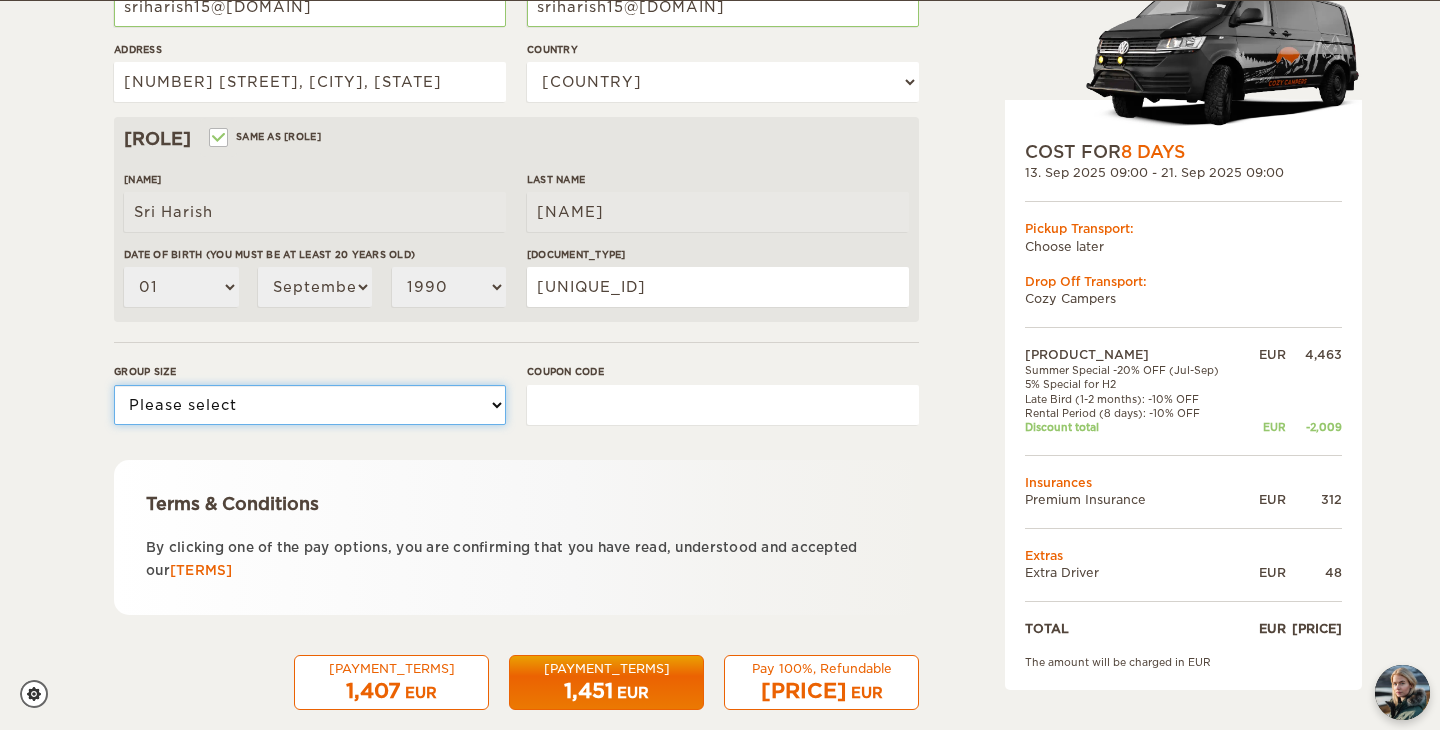 select on "2" 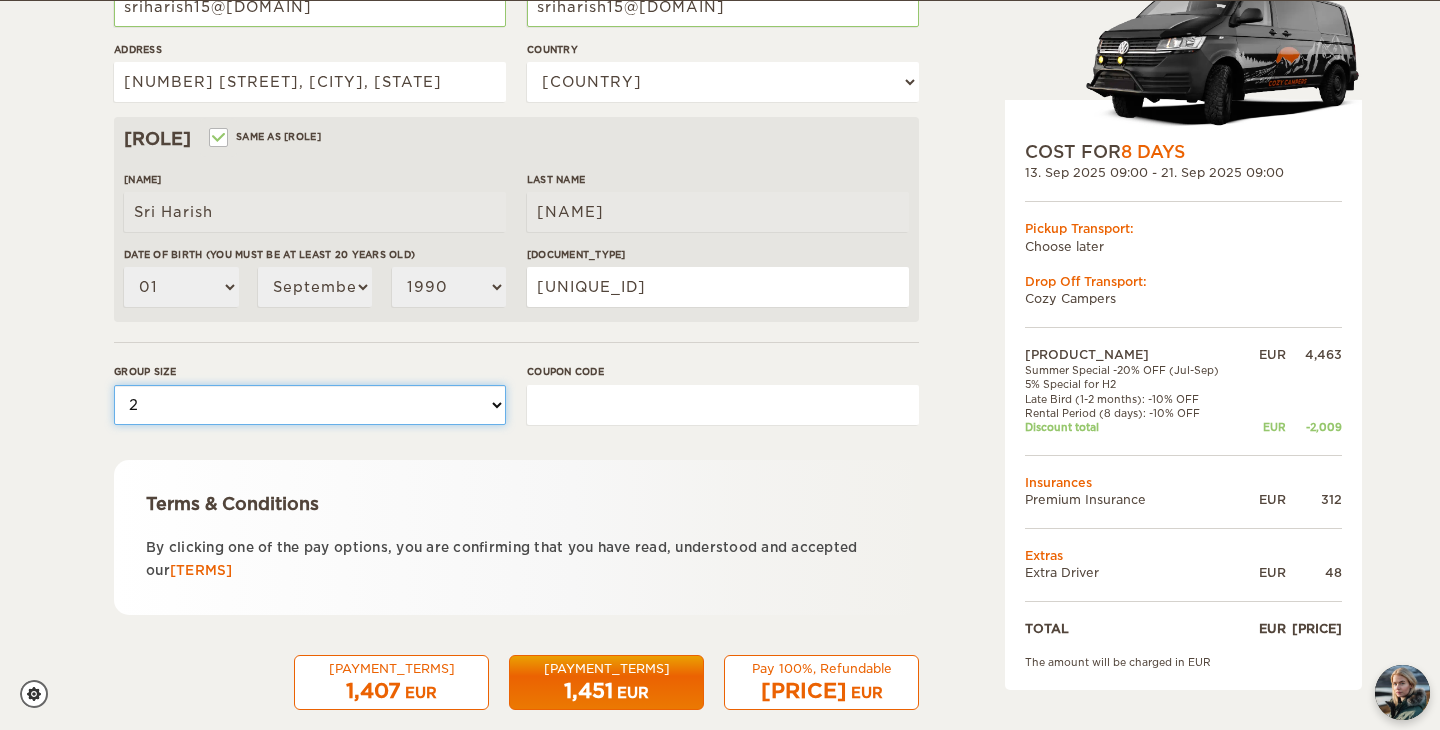 scroll, scrollTop: 571, scrollLeft: 0, axis: vertical 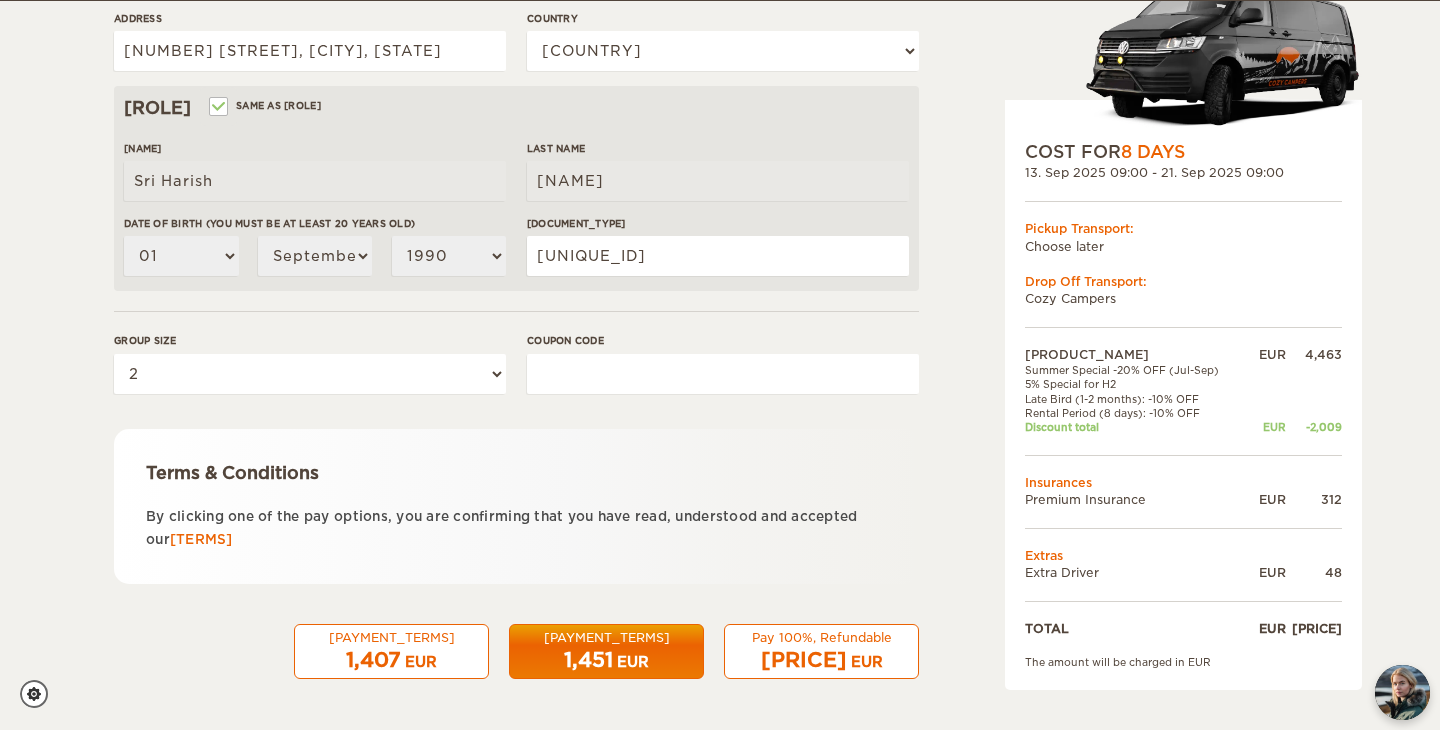 click on "EUR" at bounding box center [633, 662] 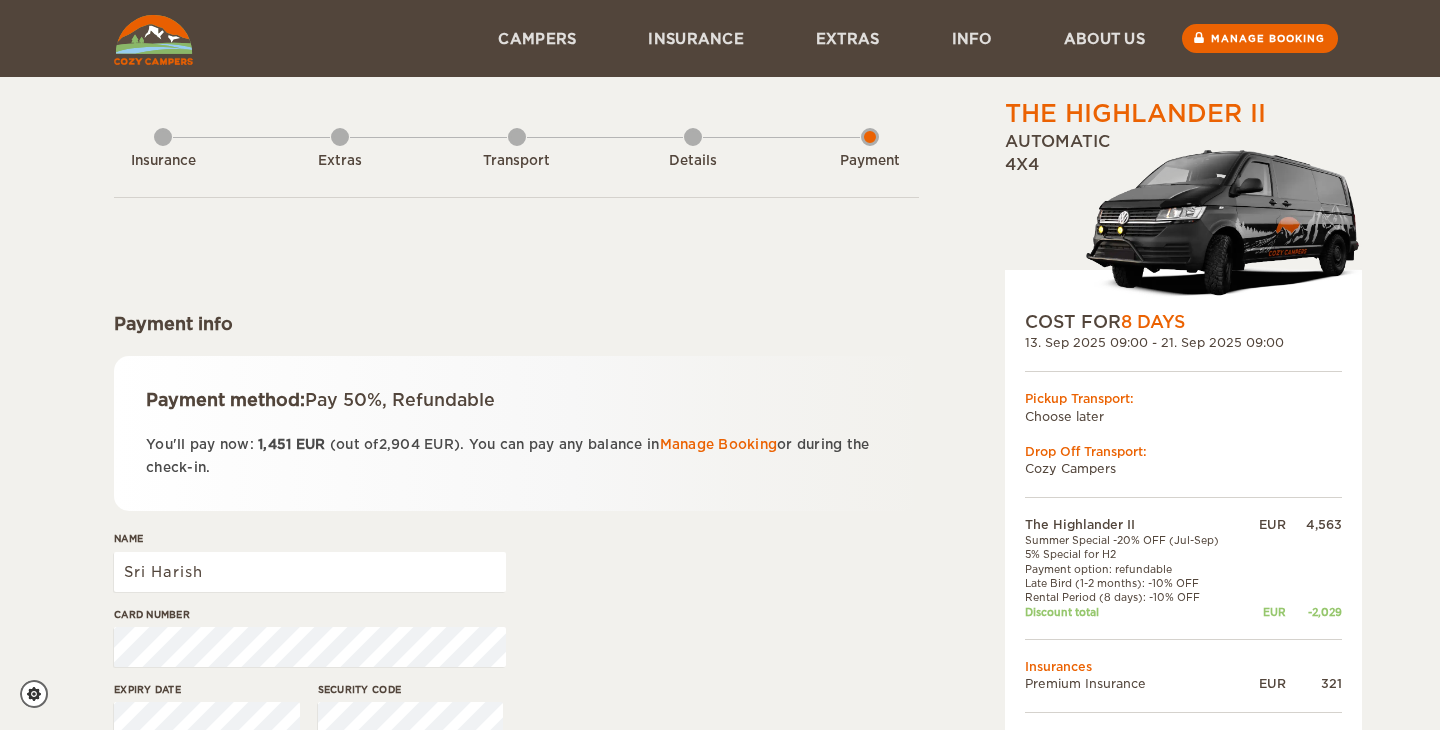 scroll, scrollTop: 0, scrollLeft: 0, axis: both 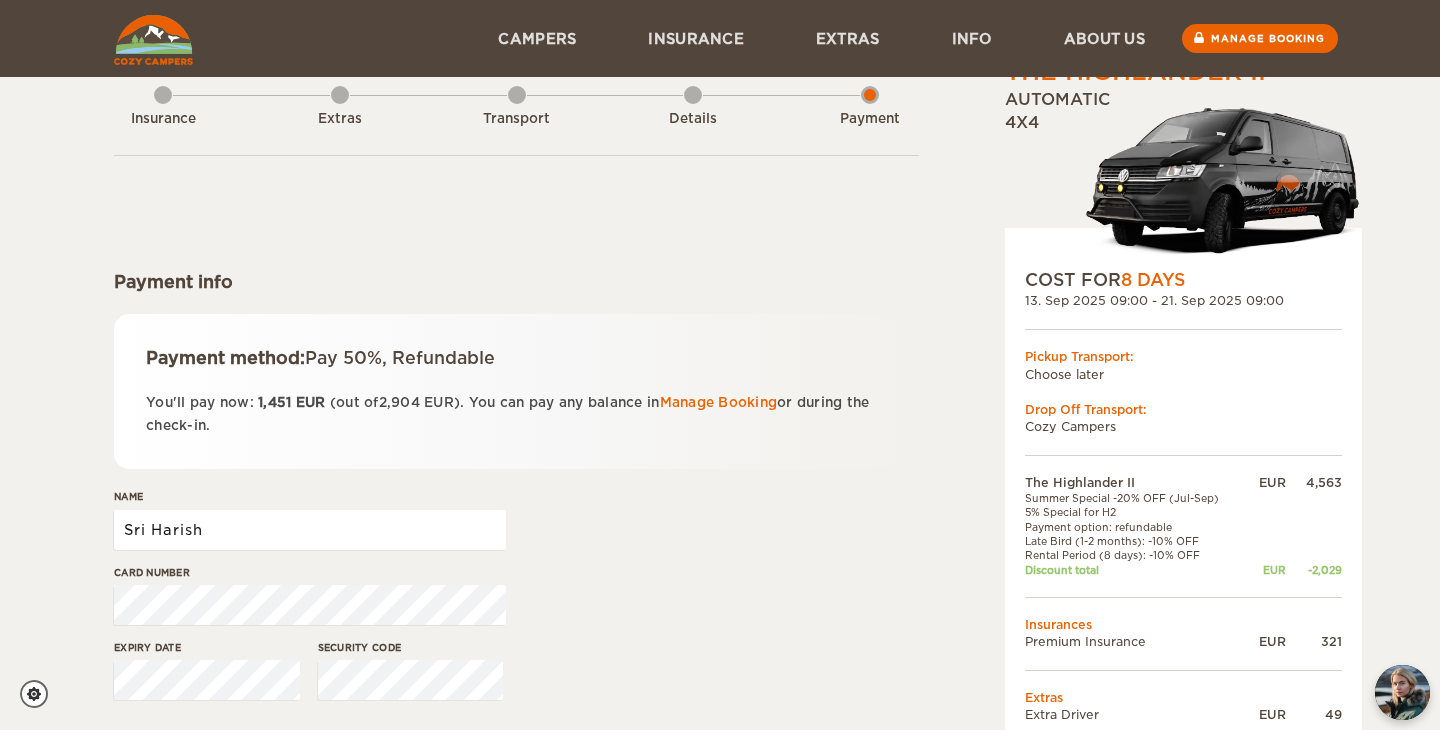 click on "Sri Harish" at bounding box center [310, 530] 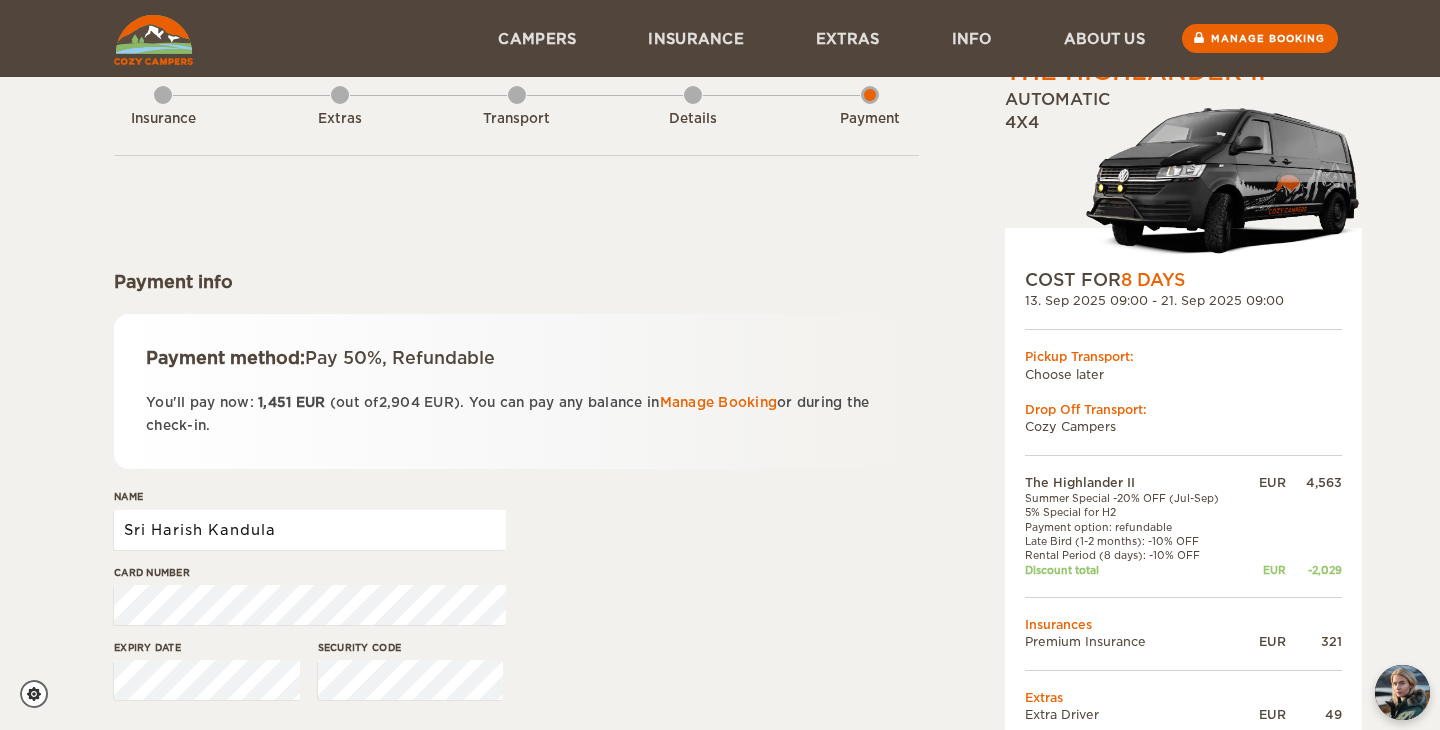 type on "Sri Harish Kandula" 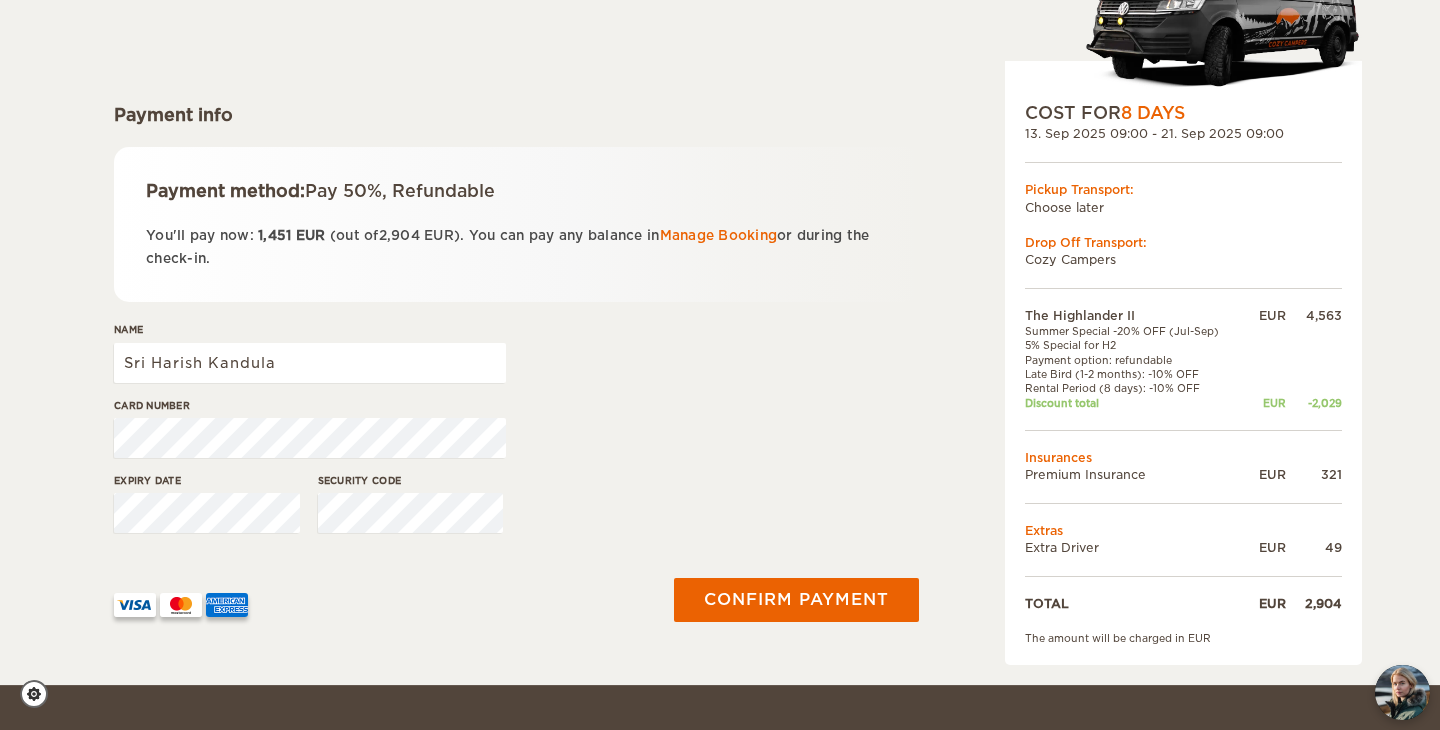 scroll, scrollTop: 242, scrollLeft: 0, axis: vertical 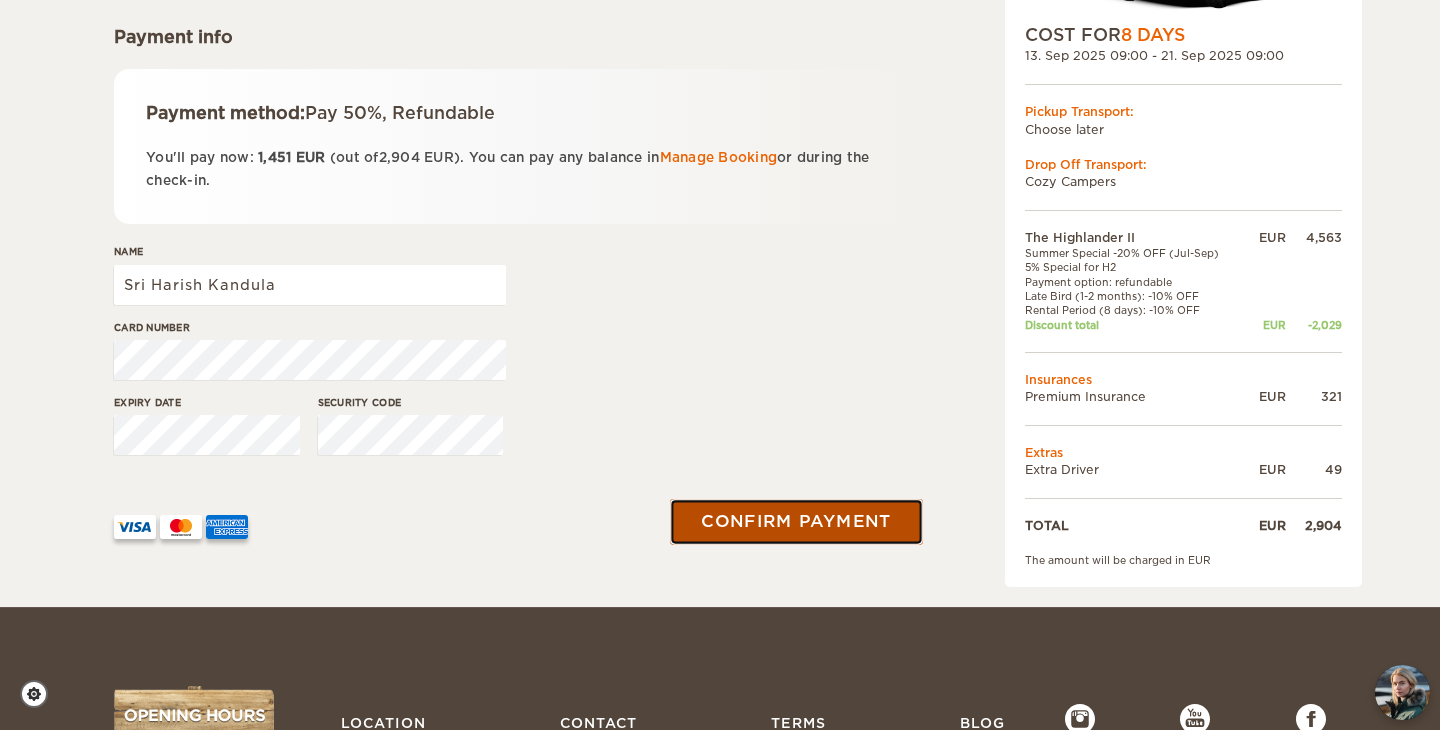 click on "Confirm payment" at bounding box center (796, 522) 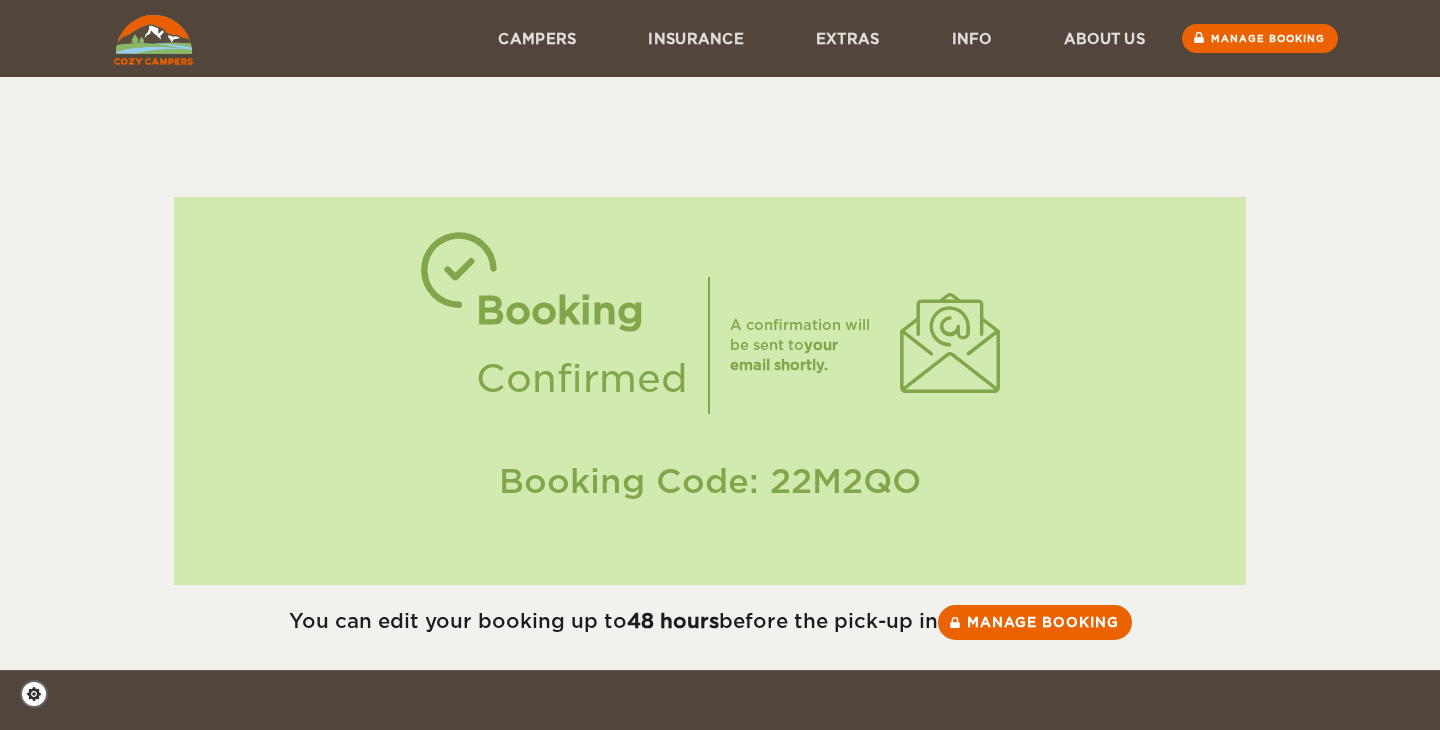 scroll, scrollTop: 0, scrollLeft: 0, axis: both 